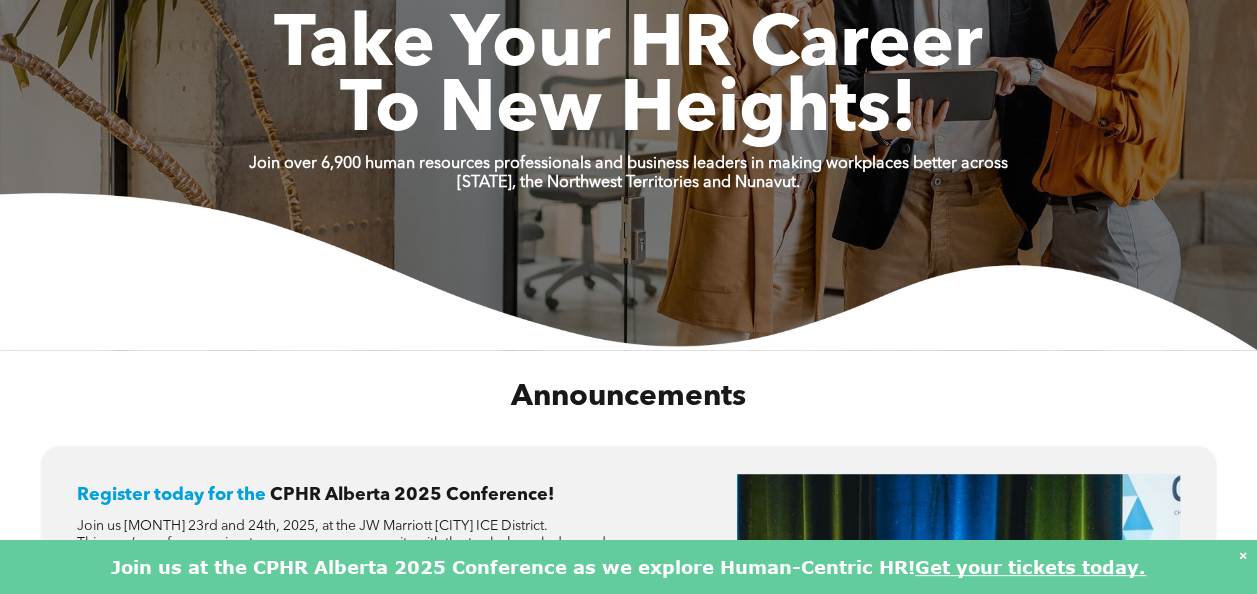 scroll, scrollTop: 0, scrollLeft: 0, axis: both 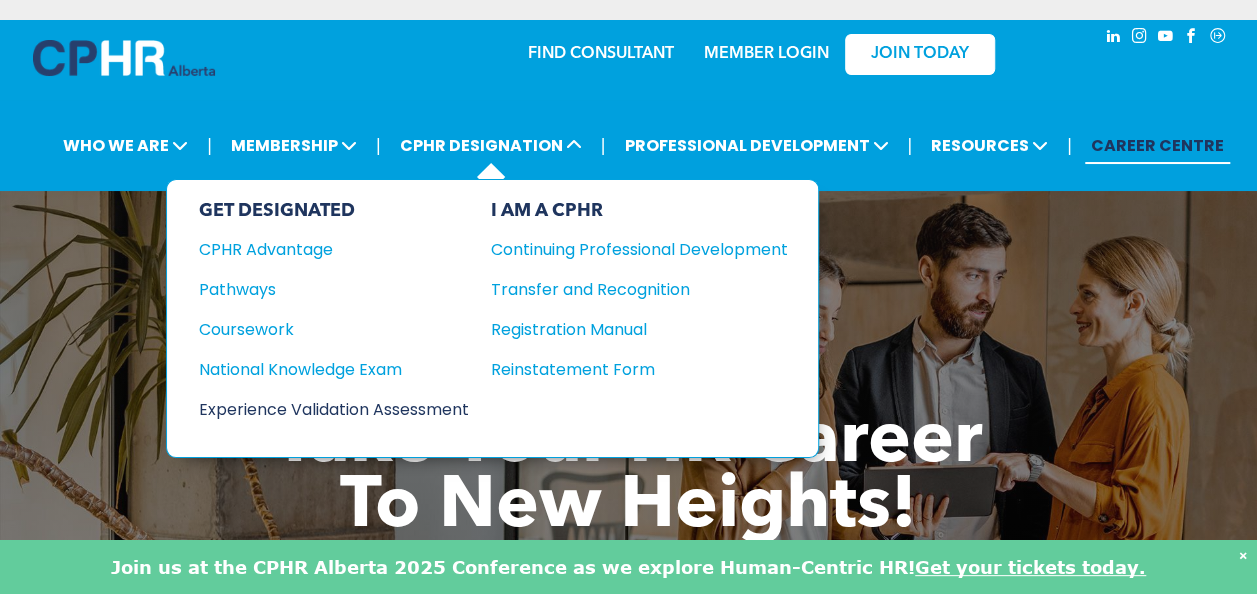 click on "Experience Validation Assessment" at bounding box center (320, 409) 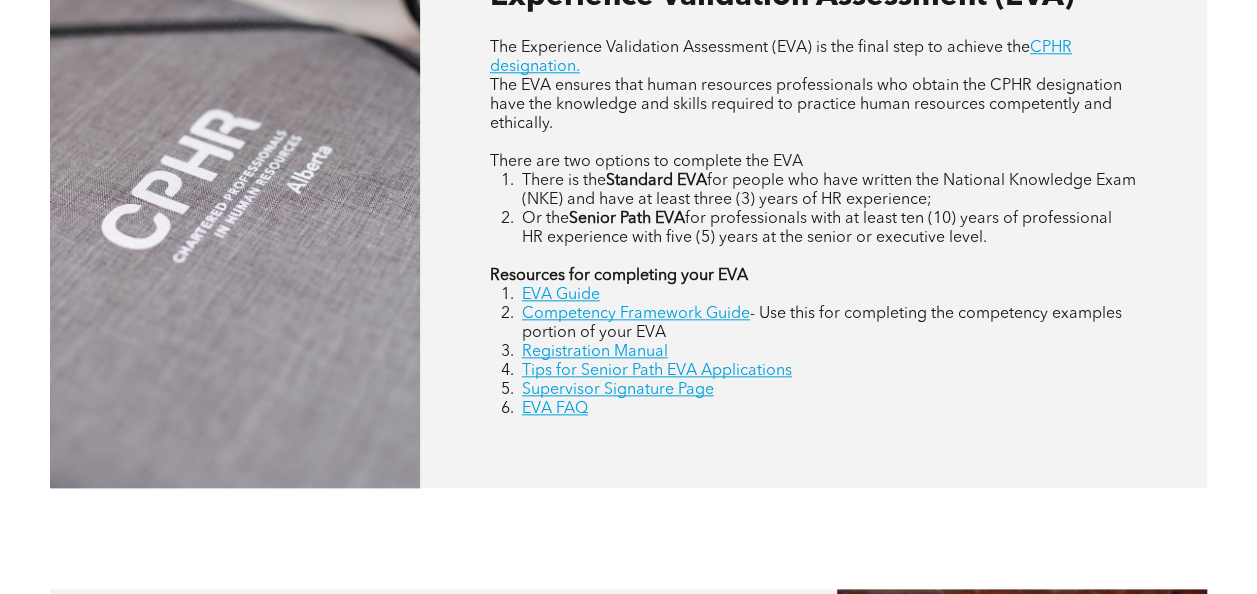 scroll, scrollTop: 950, scrollLeft: 0, axis: vertical 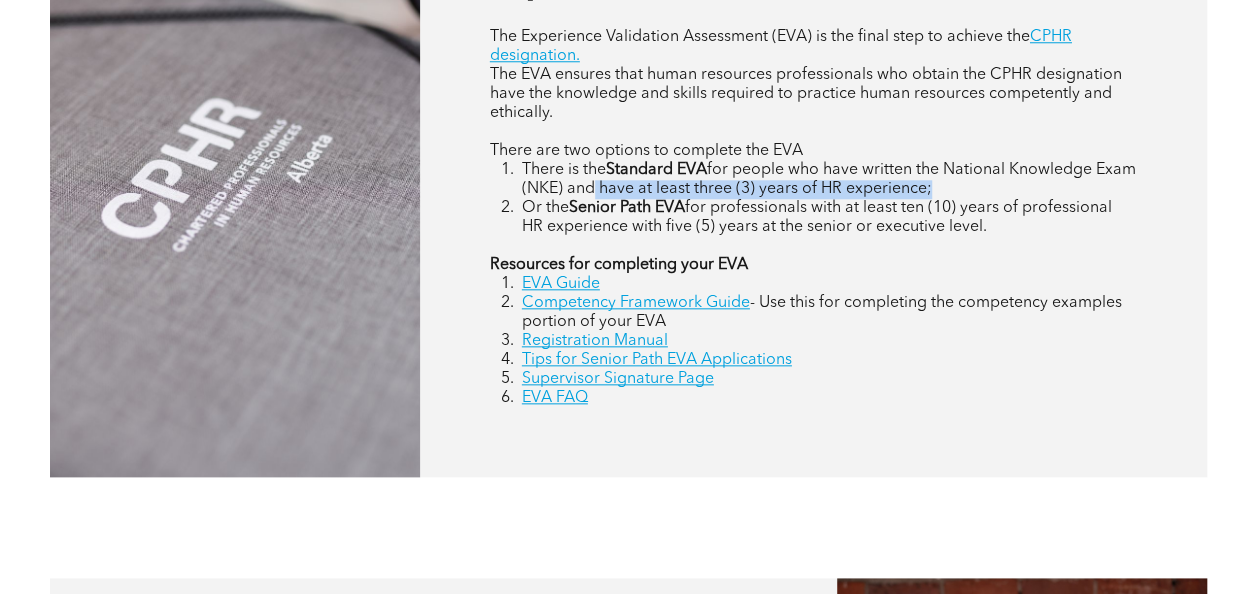 drag, startPoint x: 988, startPoint y: 190, endPoint x: 636, endPoint y: 196, distance: 352.05115 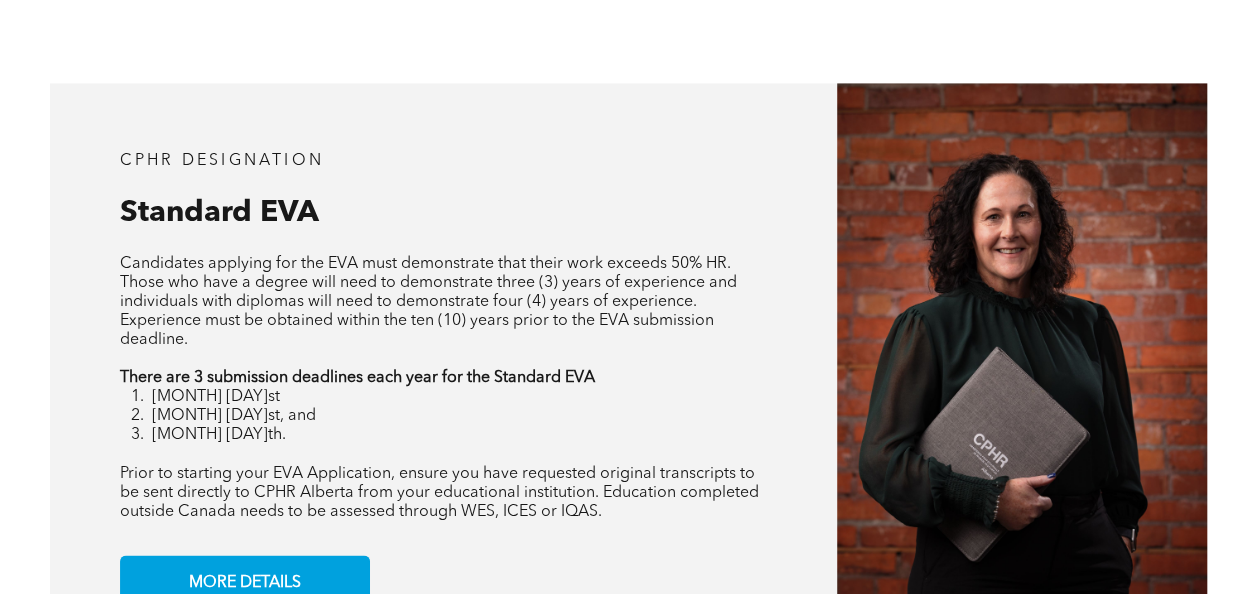 scroll, scrollTop: 1602, scrollLeft: 0, axis: vertical 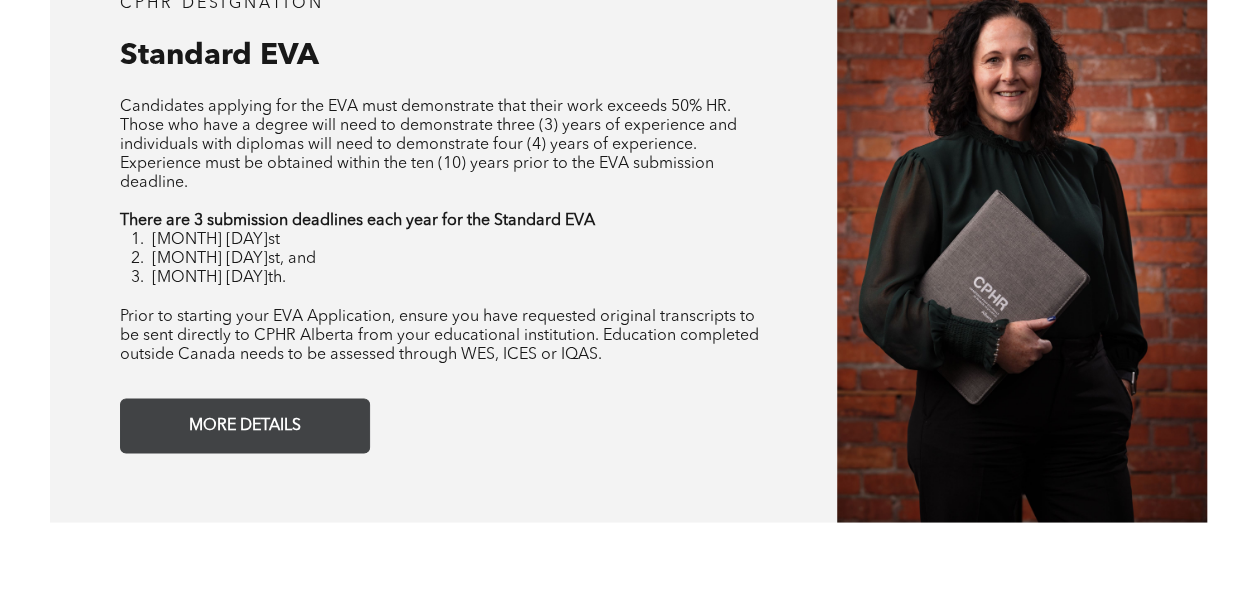 click on "MORE DETAILS" at bounding box center (245, 425) 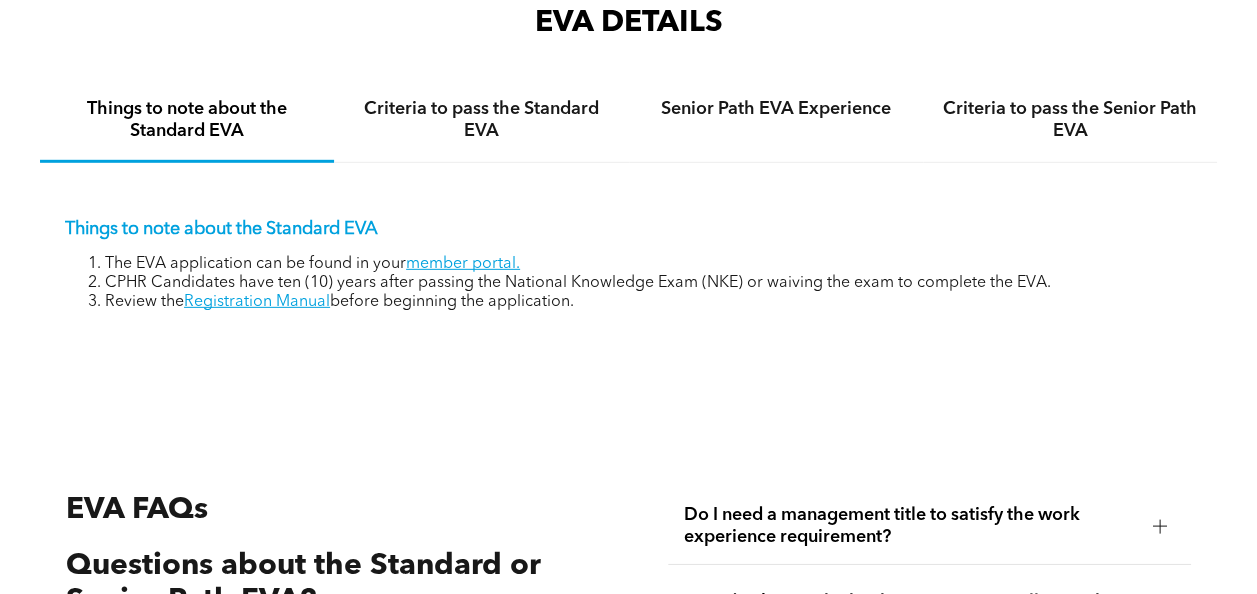 scroll, scrollTop: 2886, scrollLeft: 0, axis: vertical 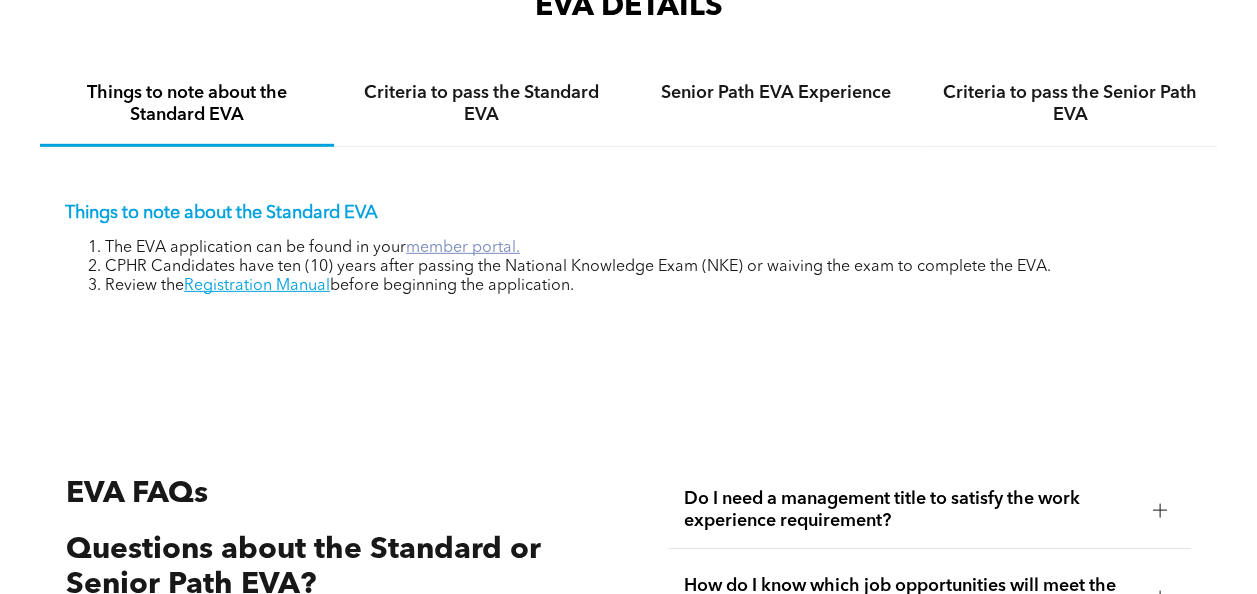 click on "member portal." at bounding box center (463, 248) 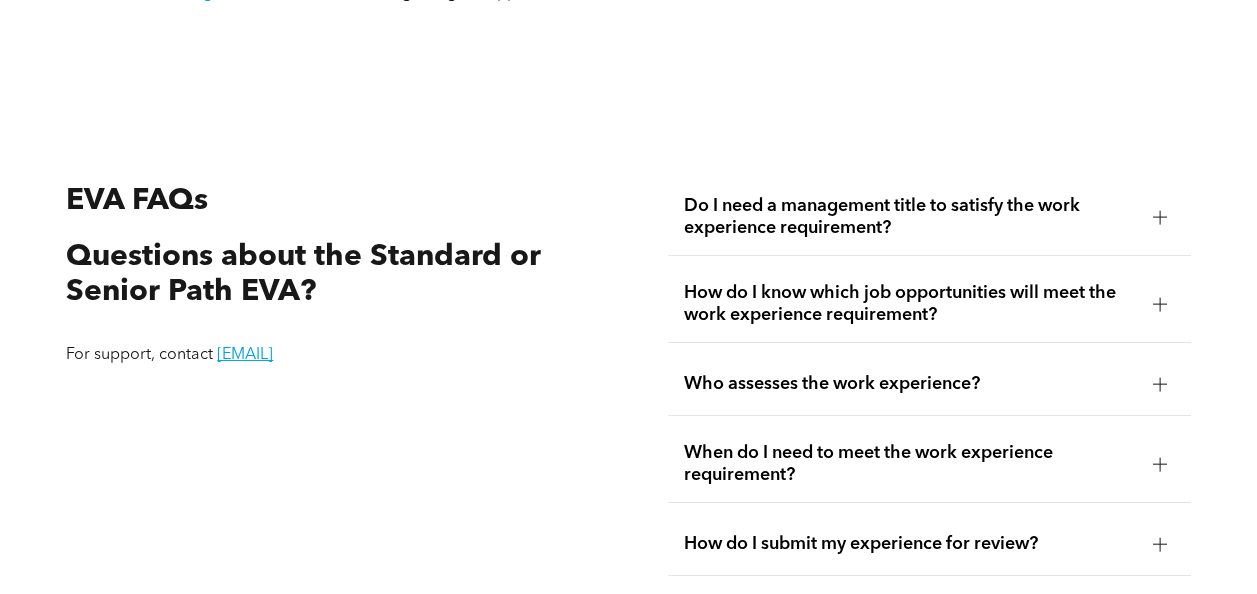 scroll, scrollTop: 3193, scrollLeft: 0, axis: vertical 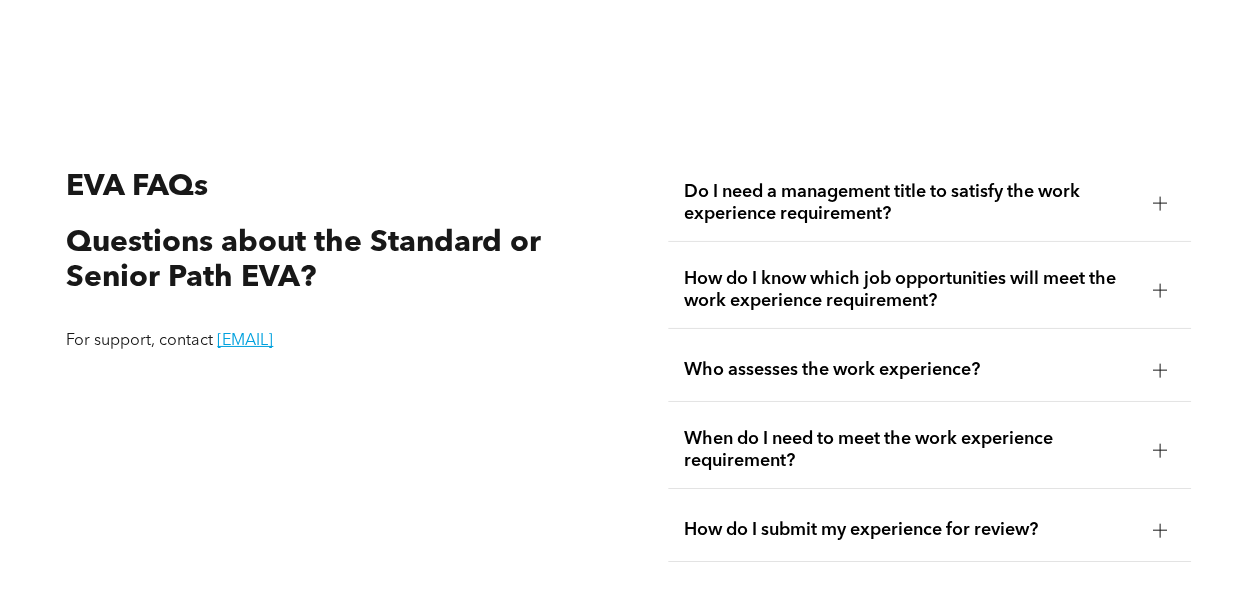 click on "How do I know which job opportunities will meet the work experience requirement?" at bounding box center (910, 290) 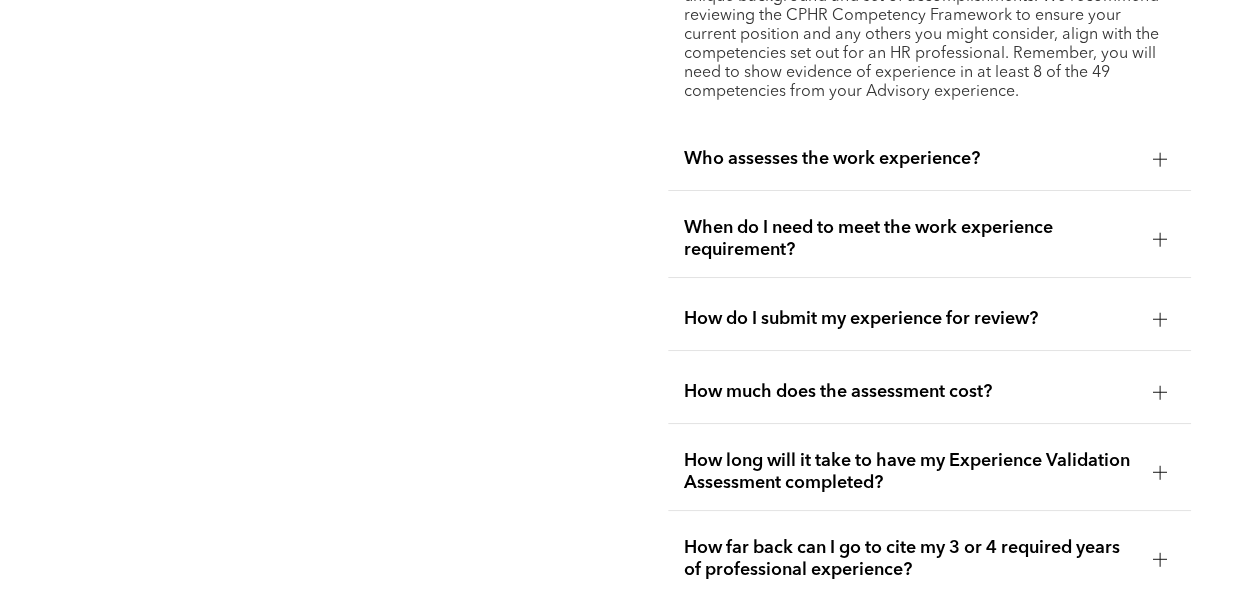 scroll, scrollTop: 3606, scrollLeft: 0, axis: vertical 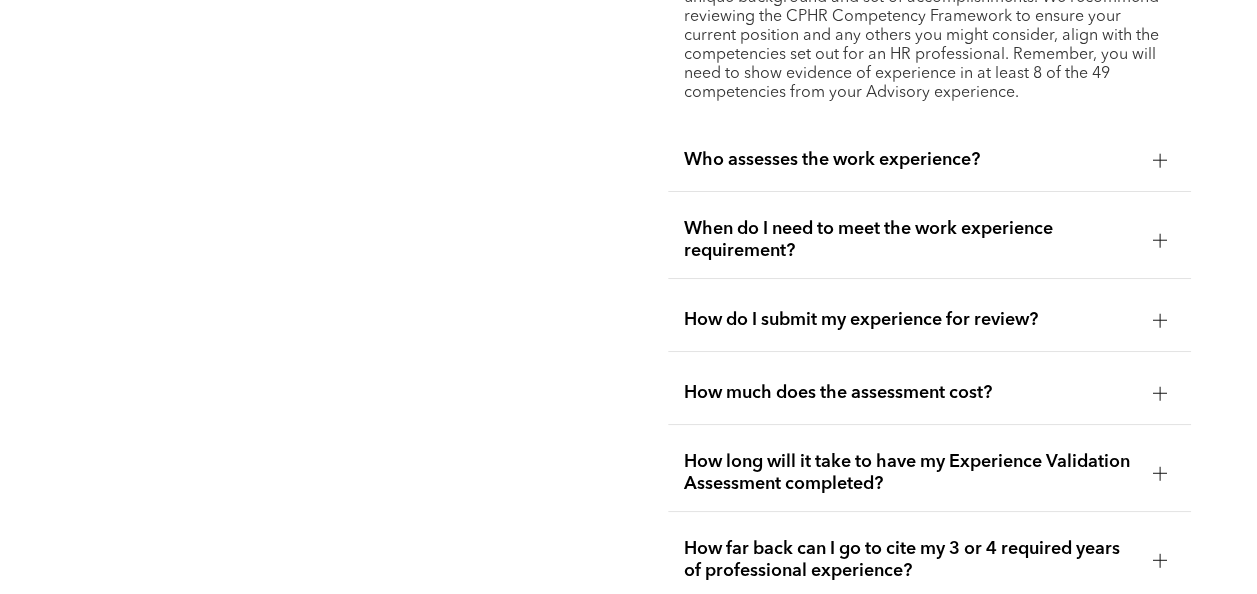 click on "Who assesses the work experience?" at bounding box center [910, 160] 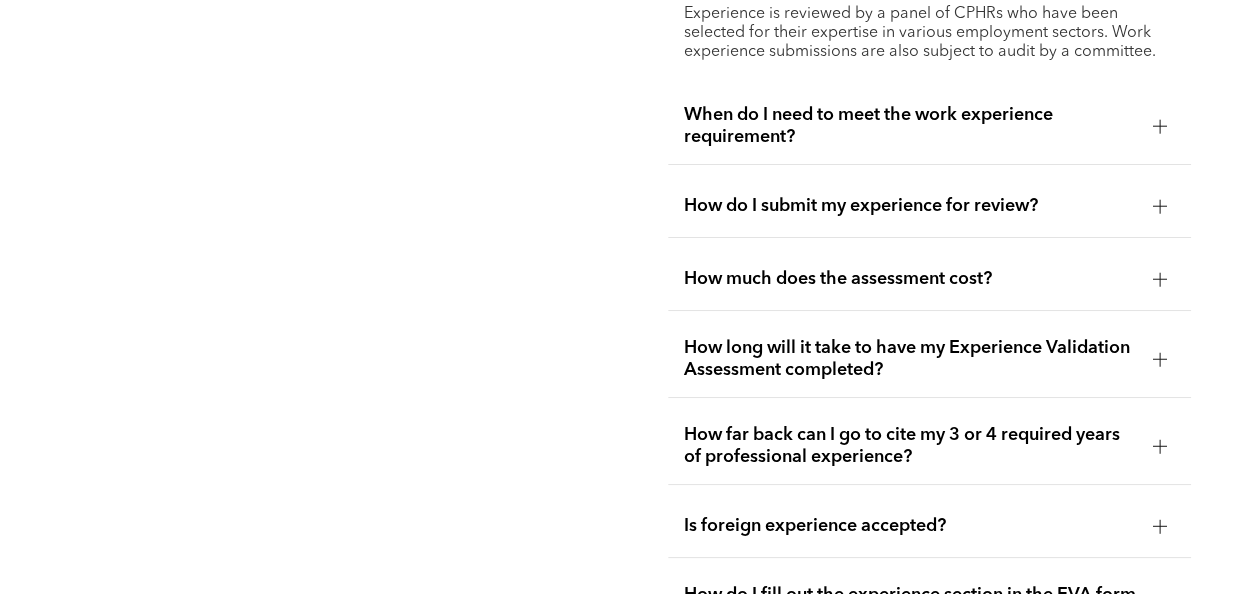 scroll, scrollTop: 3420, scrollLeft: 0, axis: vertical 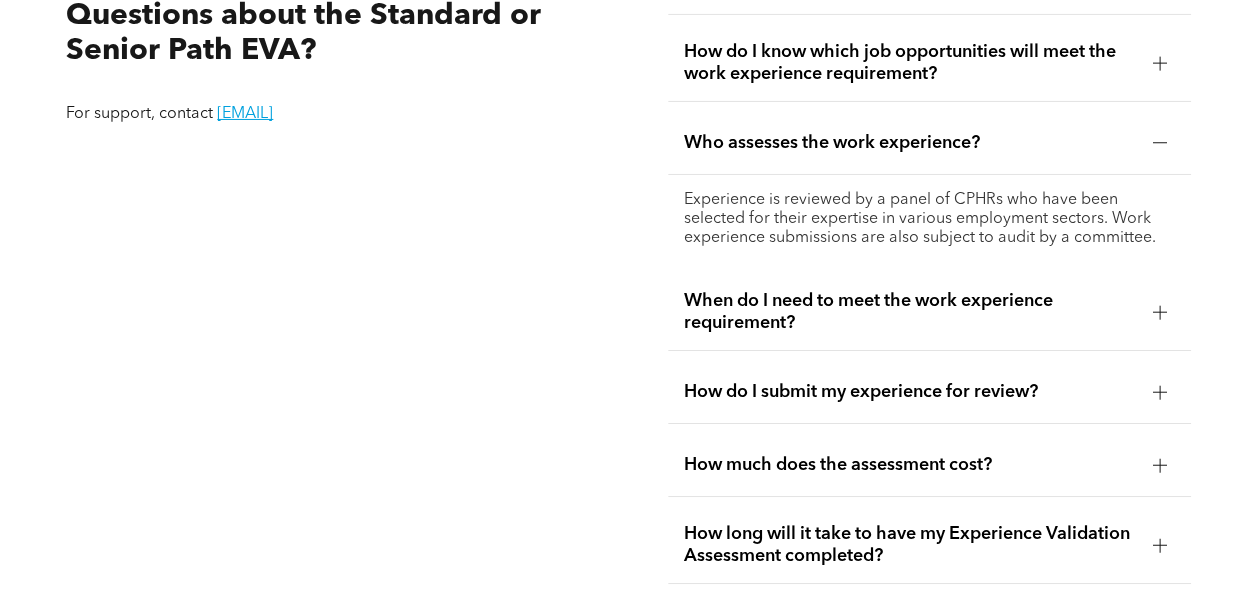 click on "When do I need to meet the work experience requirement?" at bounding box center [910, 312] 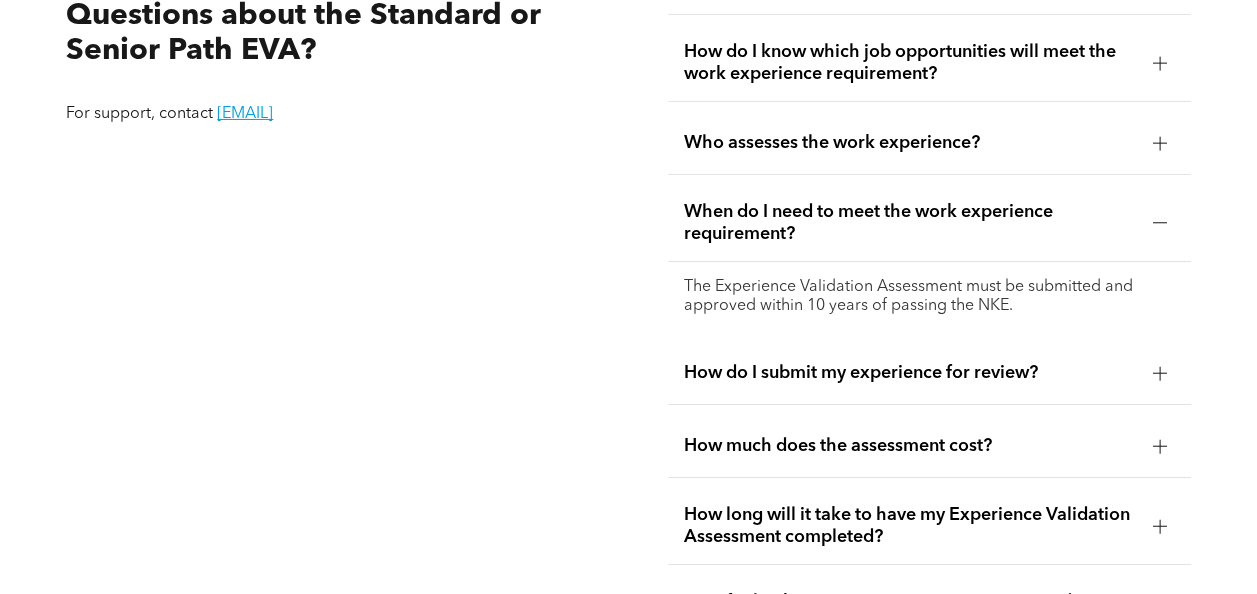 click on "The Experience Validation Assessment must be submitted and approved within 10 years of passing the NKE." at bounding box center [929, 297] 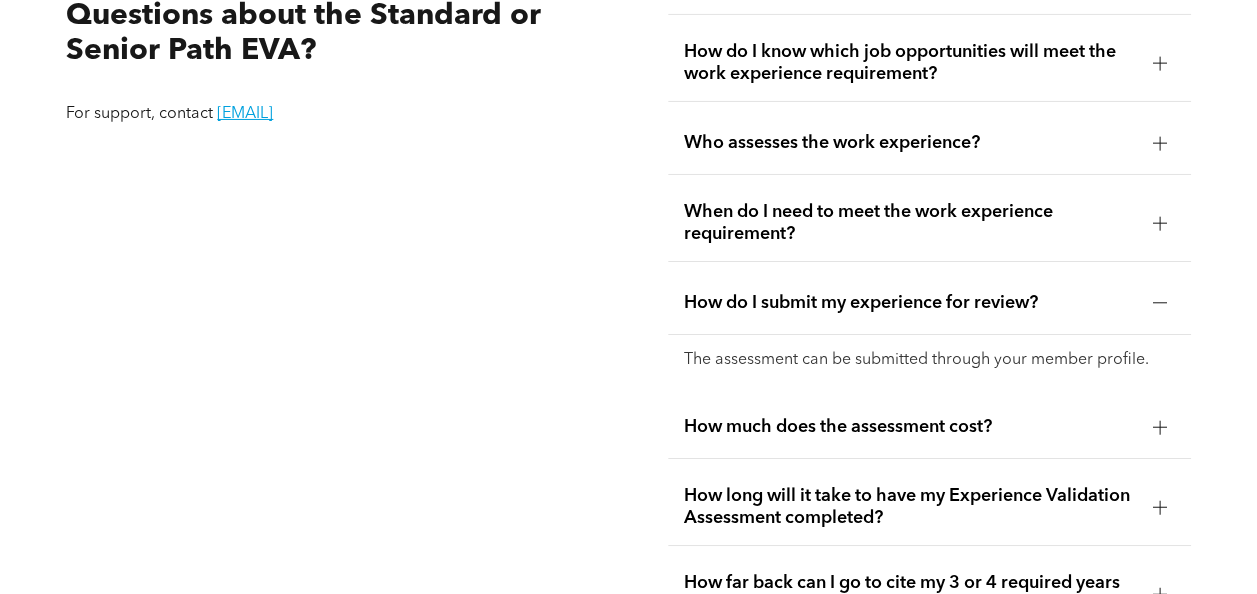 click on "How much does the assessment cost?" at bounding box center [910, 427] 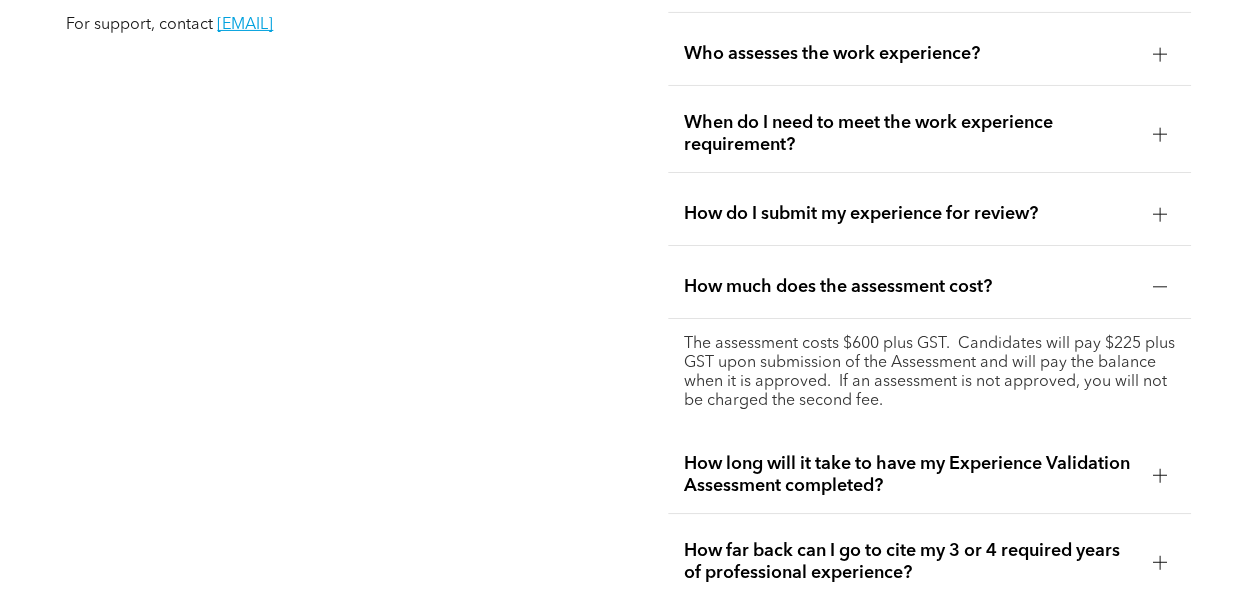 scroll, scrollTop: 3519, scrollLeft: 0, axis: vertical 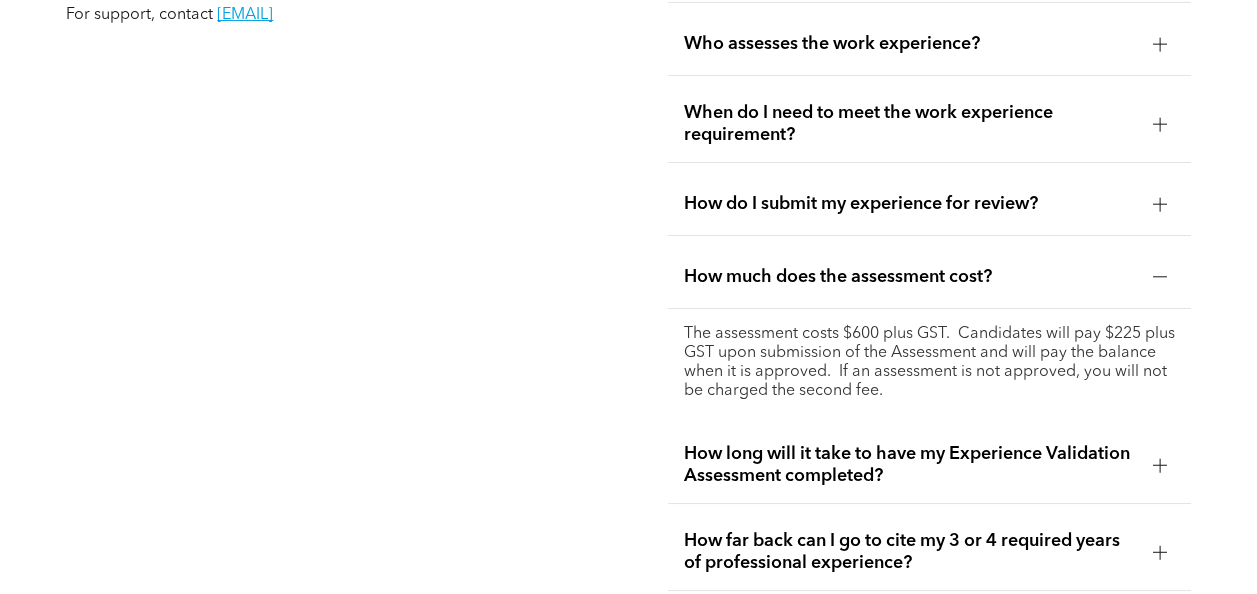 click on "How long will it take to have my Experience Validation Assessment completed?" at bounding box center [929, 465] 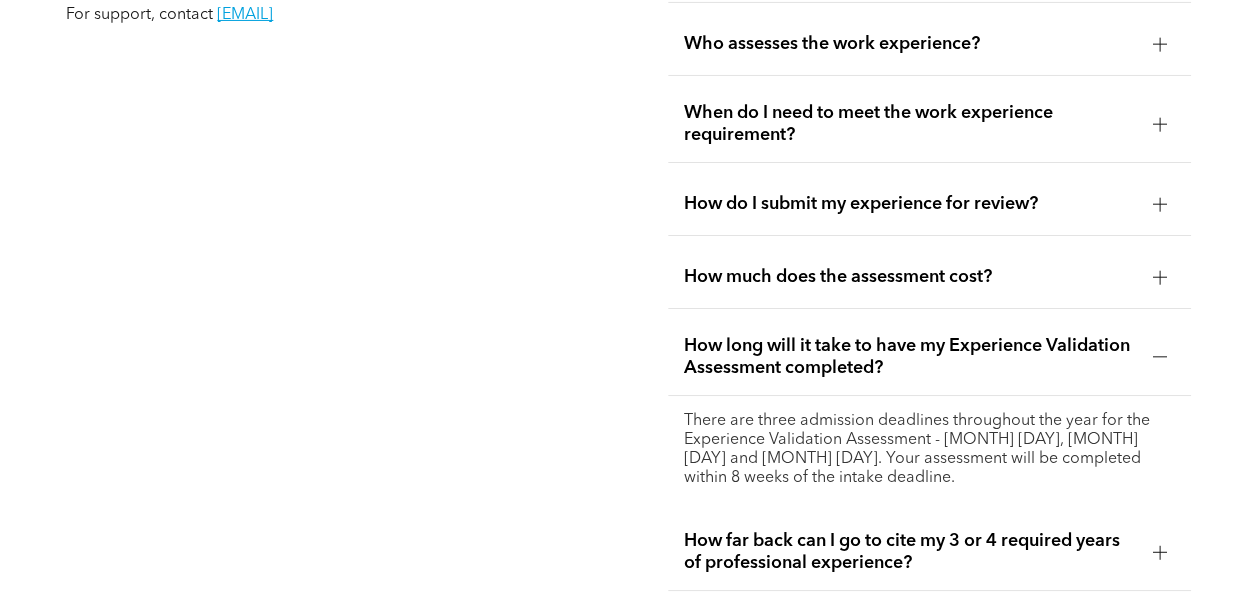 click on "There are three admission deadlines throughout the year for the Experience Validation Assessment - January 31, May 31 and September 30. Your assessment will be completed within 8 weeks of the intake deadline." at bounding box center (929, 450) 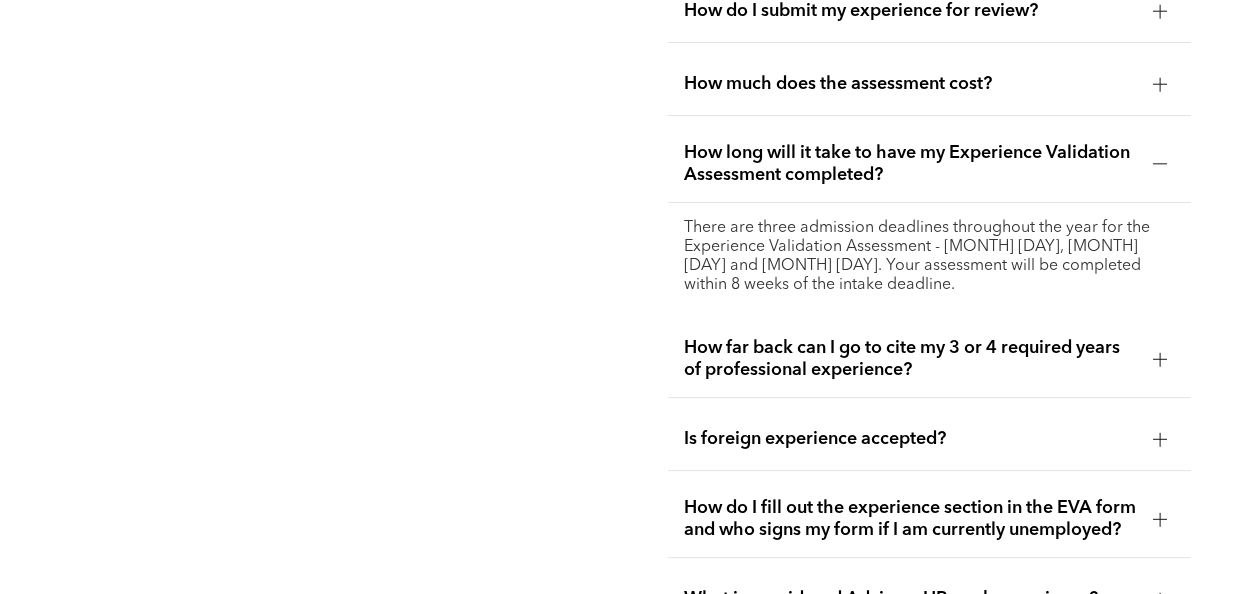 scroll, scrollTop: 3732, scrollLeft: 0, axis: vertical 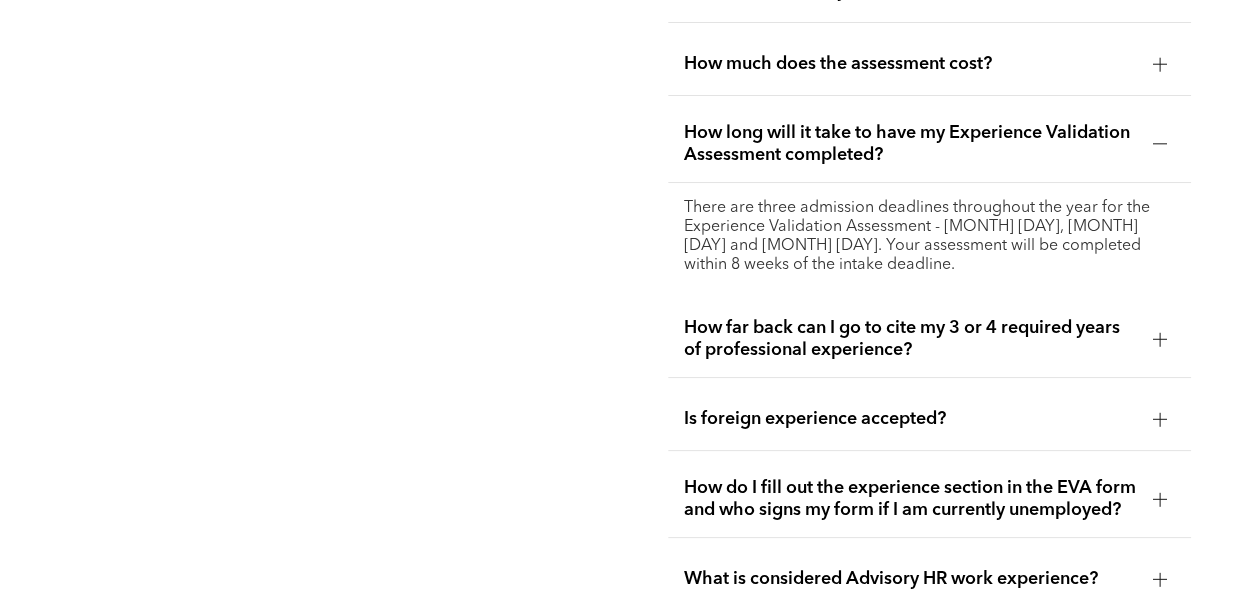click on "How far back can I go to cite my 3 or 4 required years of professional experience?" at bounding box center (910, 339) 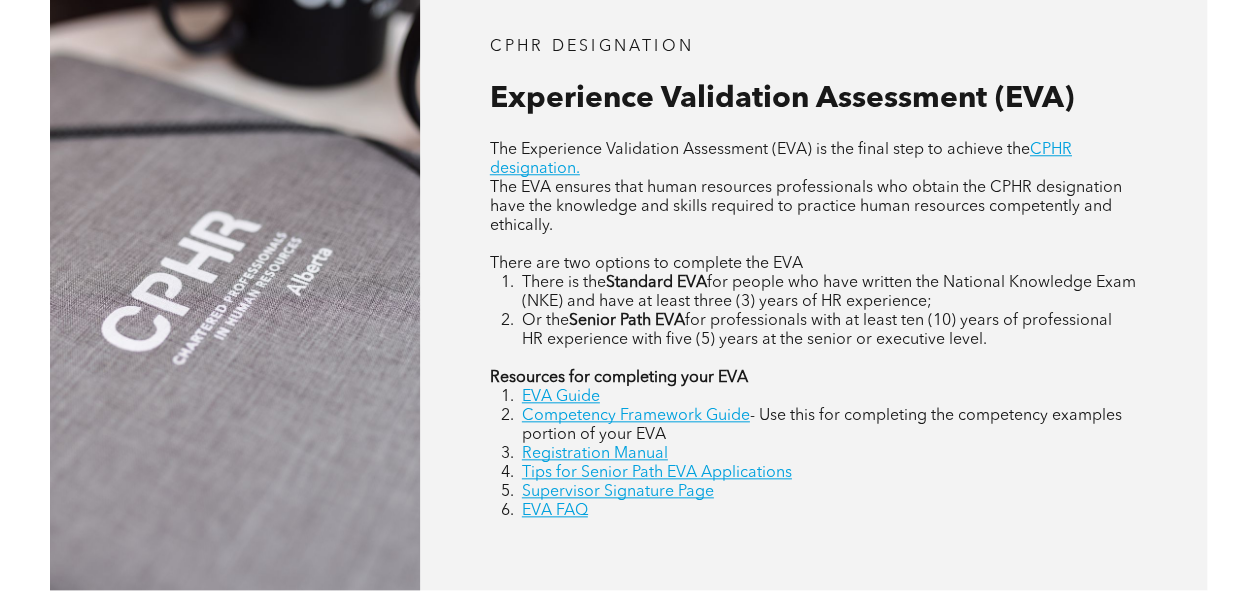 scroll, scrollTop: 836, scrollLeft: 0, axis: vertical 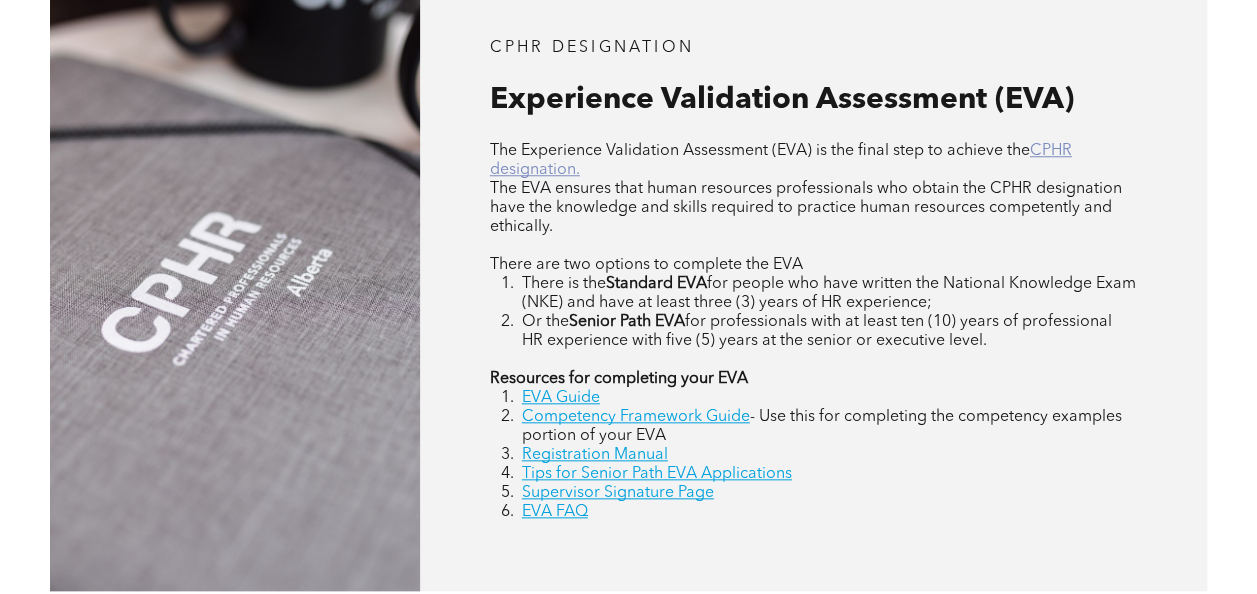 click on "CPHR designation." at bounding box center [781, 160] 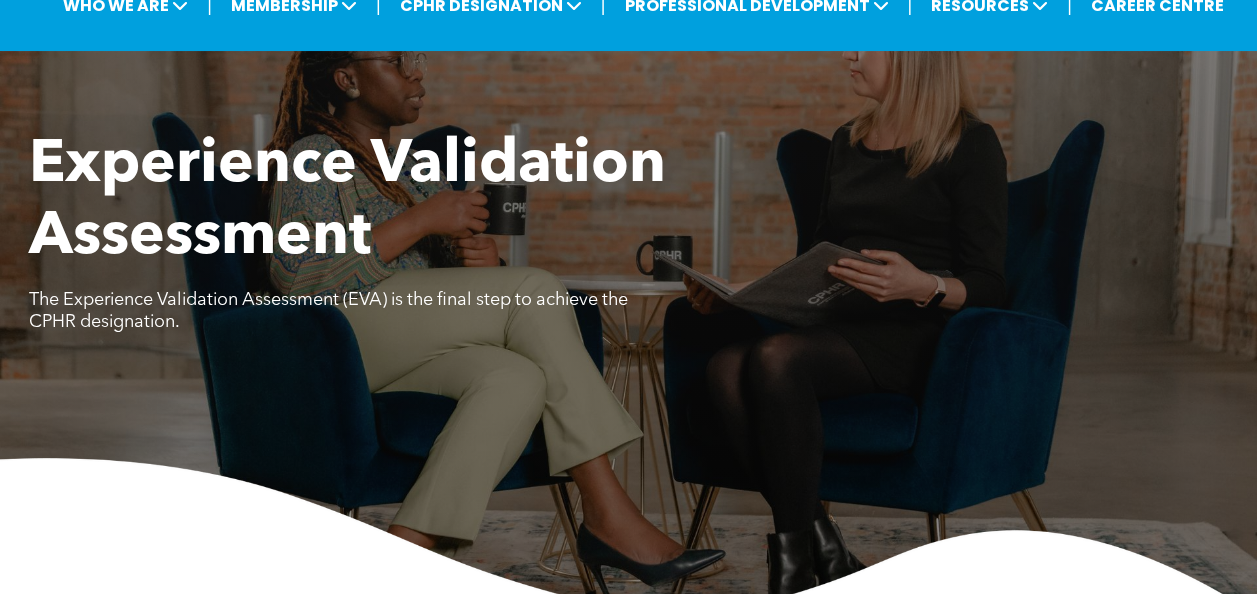 scroll, scrollTop: 0, scrollLeft: 0, axis: both 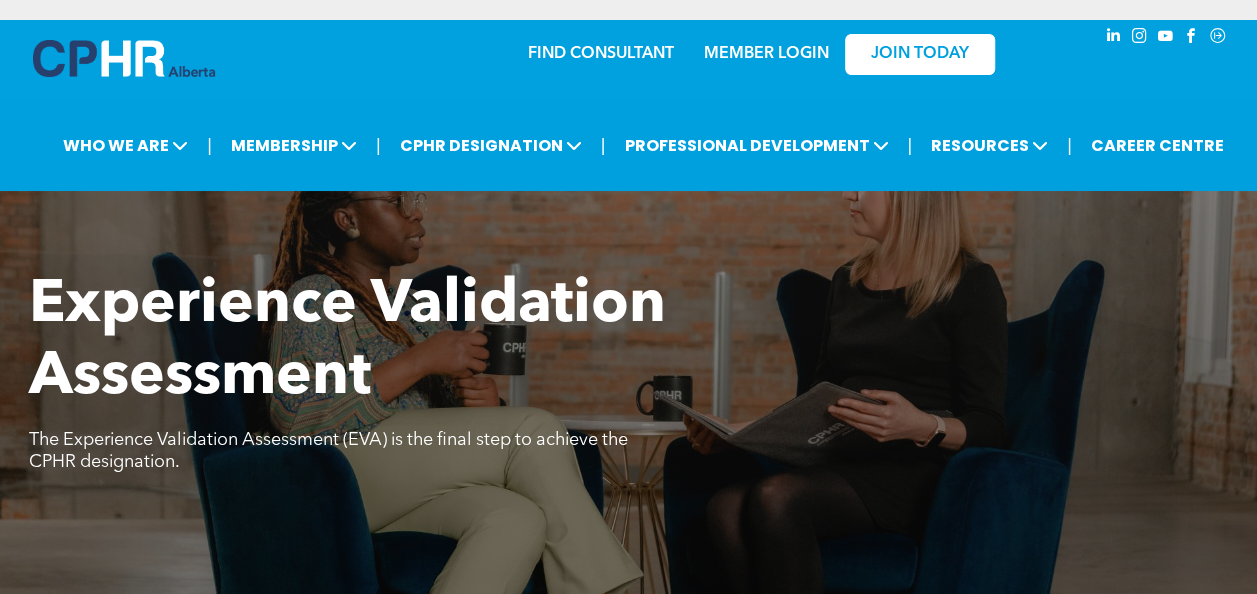 click on "MEMBER LOGIN" at bounding box center (766, 54) 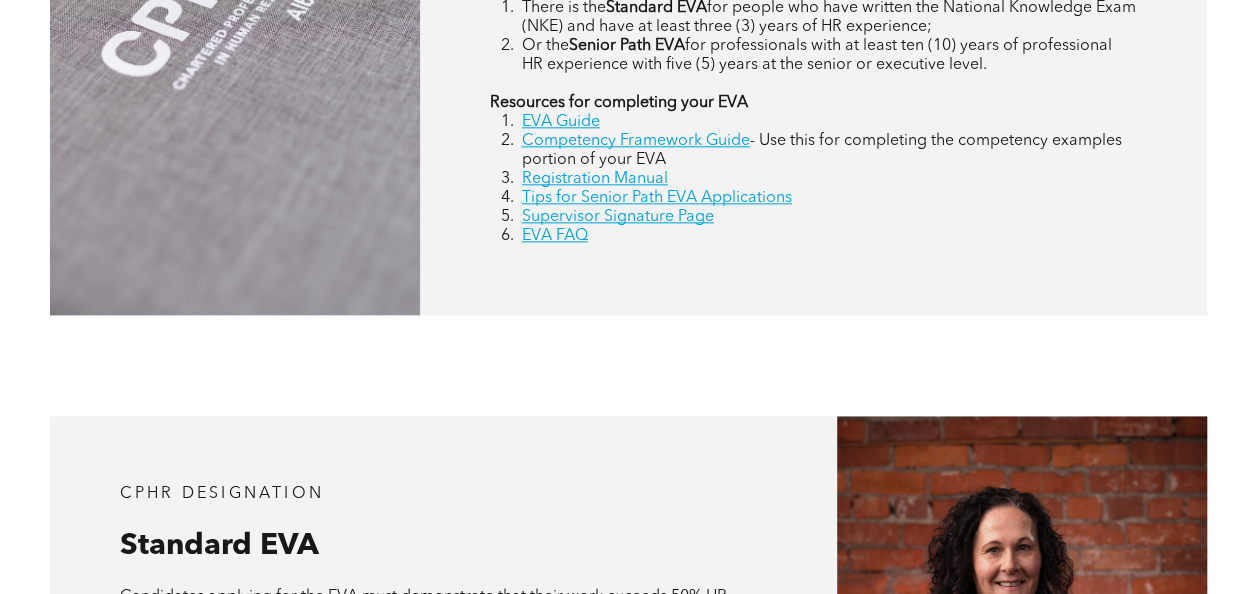 click on "EVA FAQ" at bounding box center (829, 236) 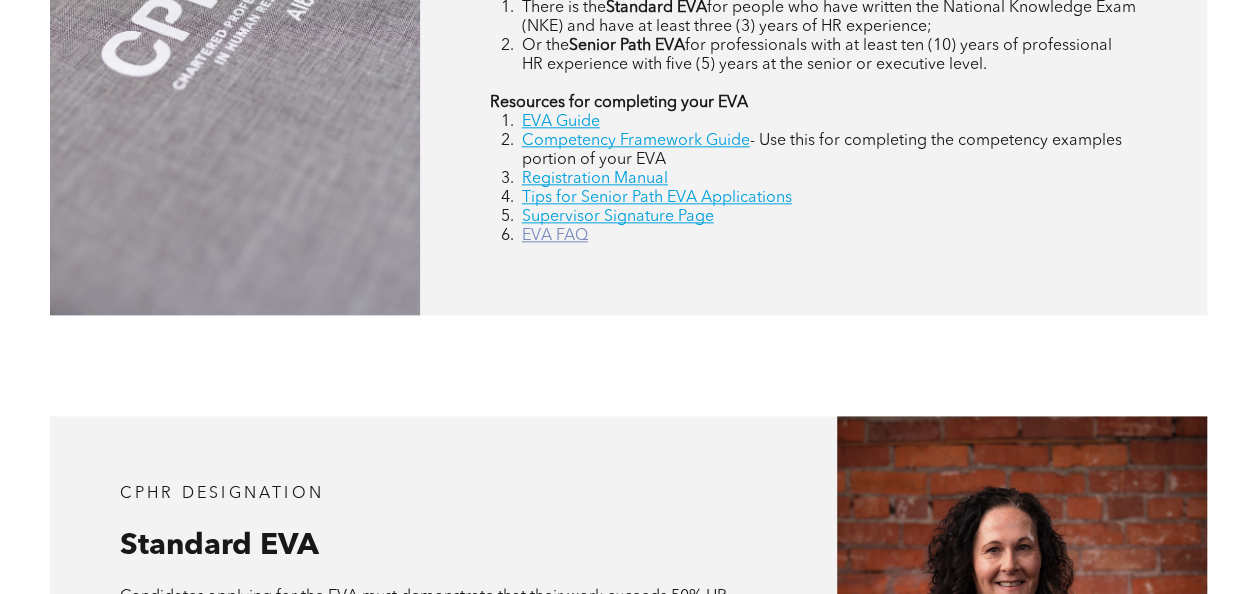click on "EVA FAQ" at bounding box center (555, 236) 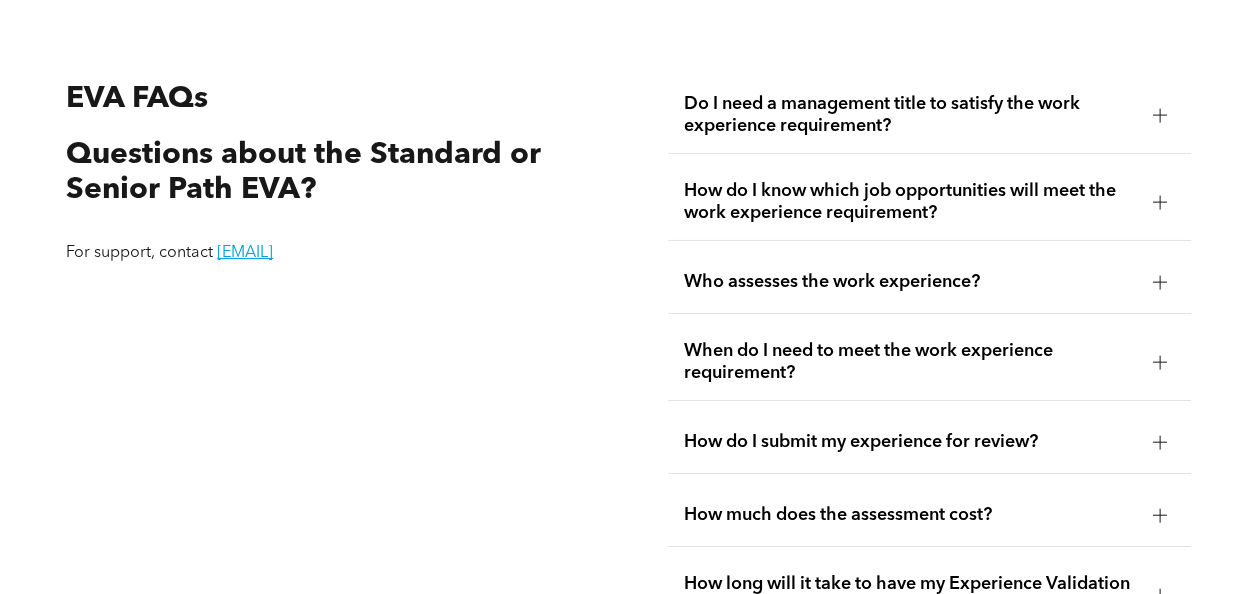 scroll, scrollTop: 3283, scrollLeft: 0, axis: vertical 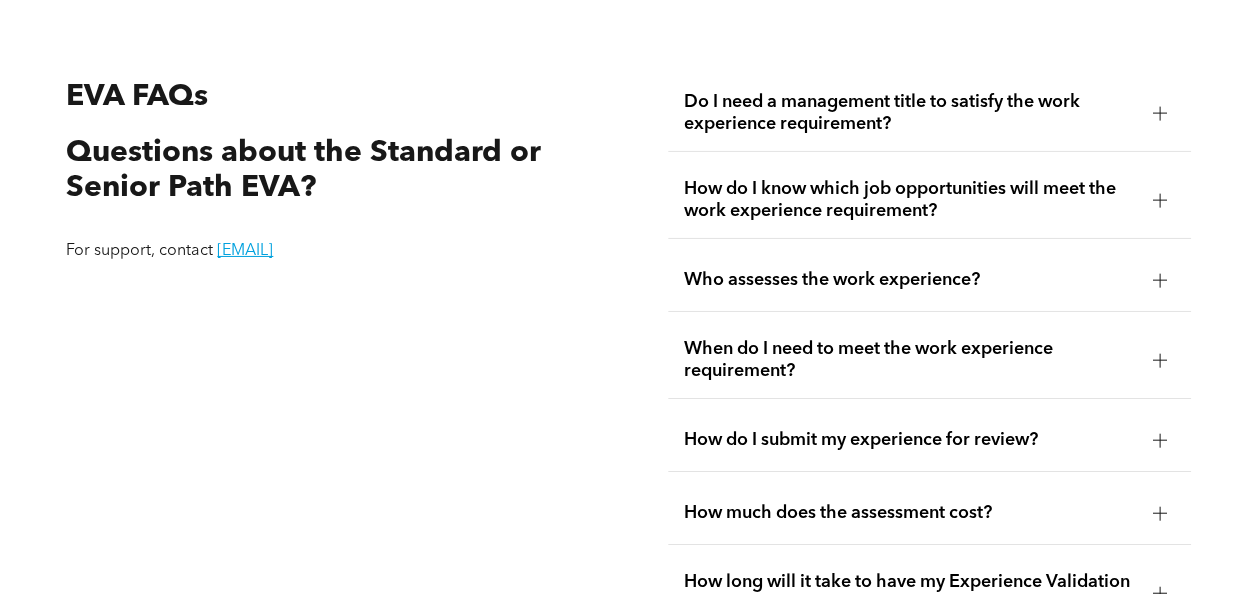 click at bounding box center [1160, 200] 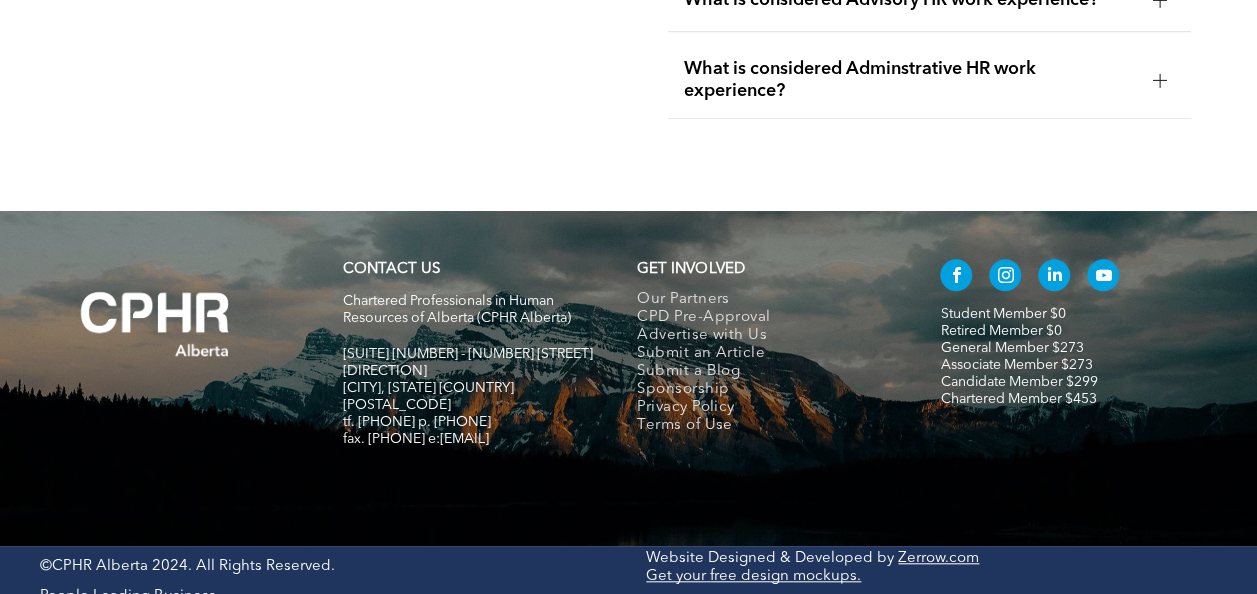 scroll, scrollTop: 4407, scrollLeft: 0, axis: vertical 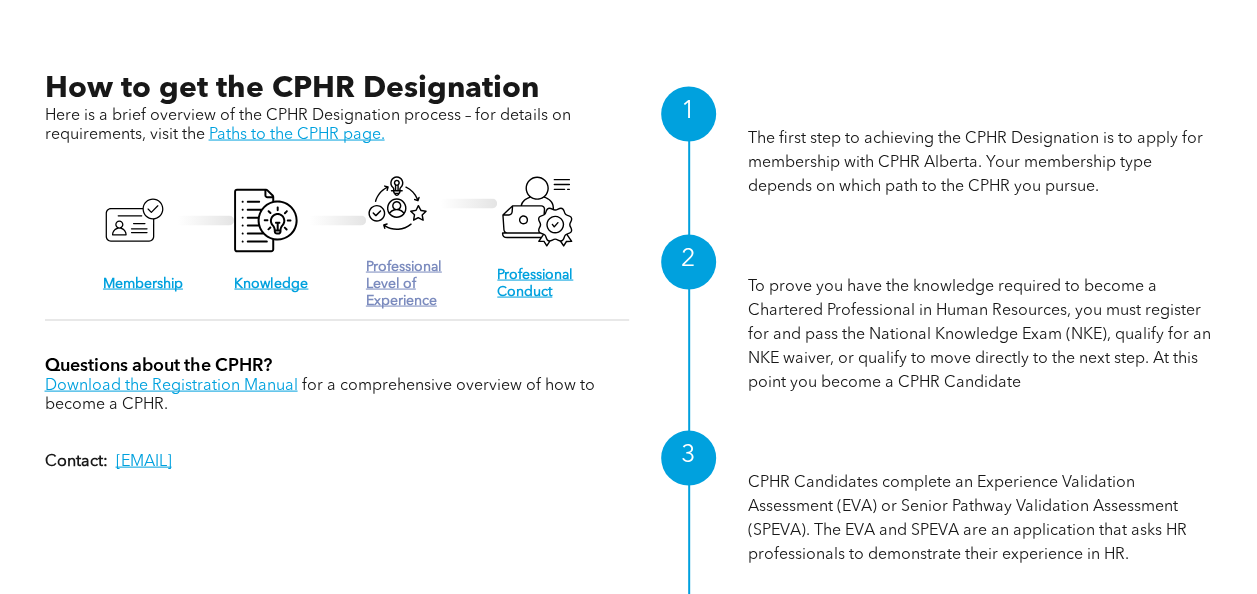 click on "Professional Level of Experience" at bounding box center [404, 283] 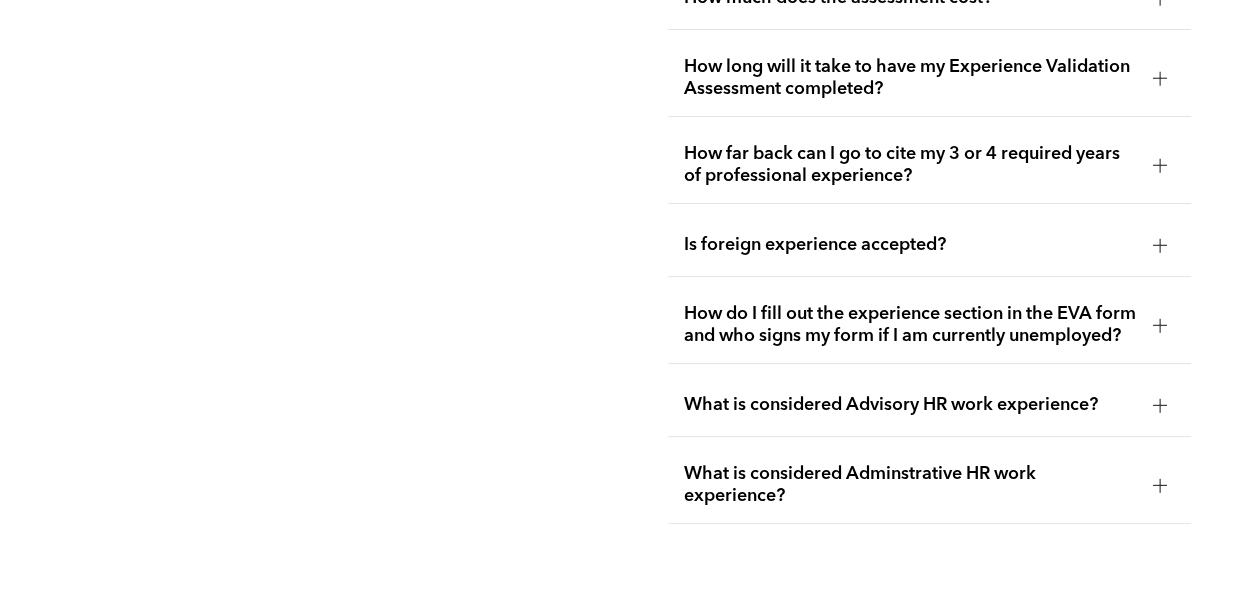 scroll, scrollTop: 3846, scrollLeft: 0, axis: vertical 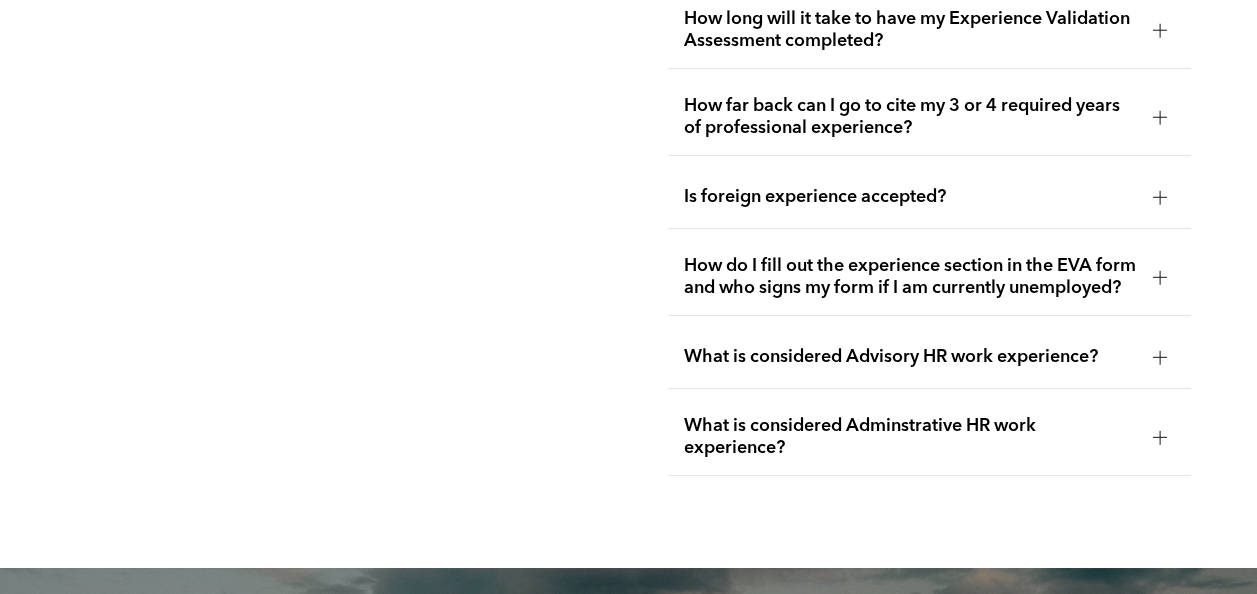click on "What is considered Adminstrative HR work experience?" at bounding box center [910, 437] 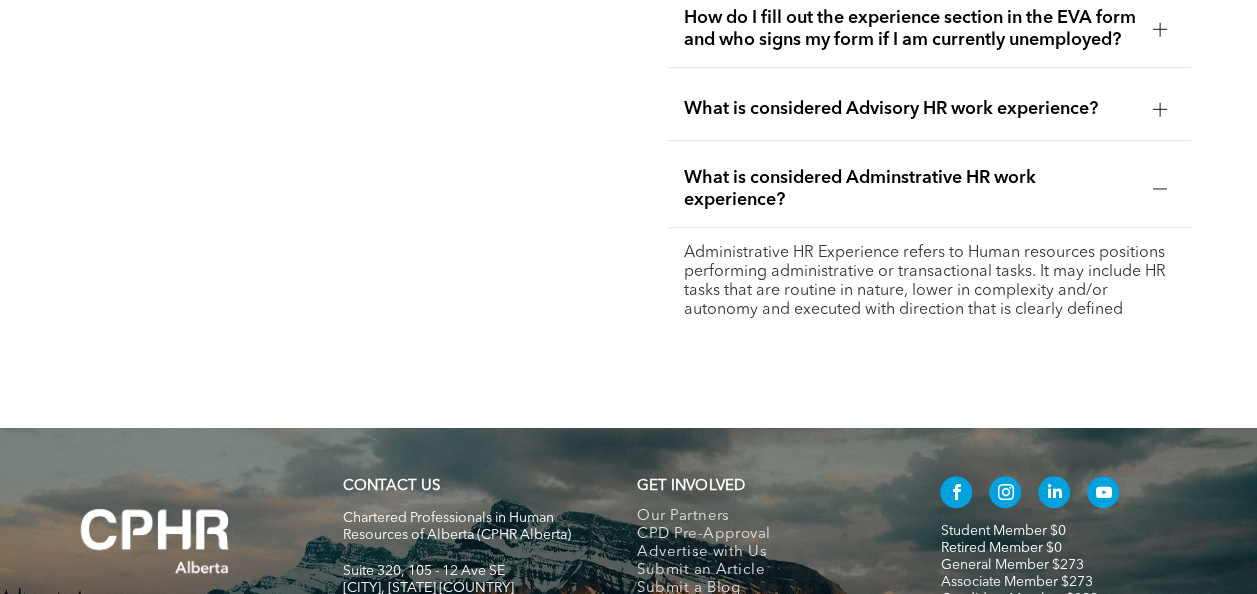 scroll, scrollTop: 4093, scrollLeft: 0, axis: vertical 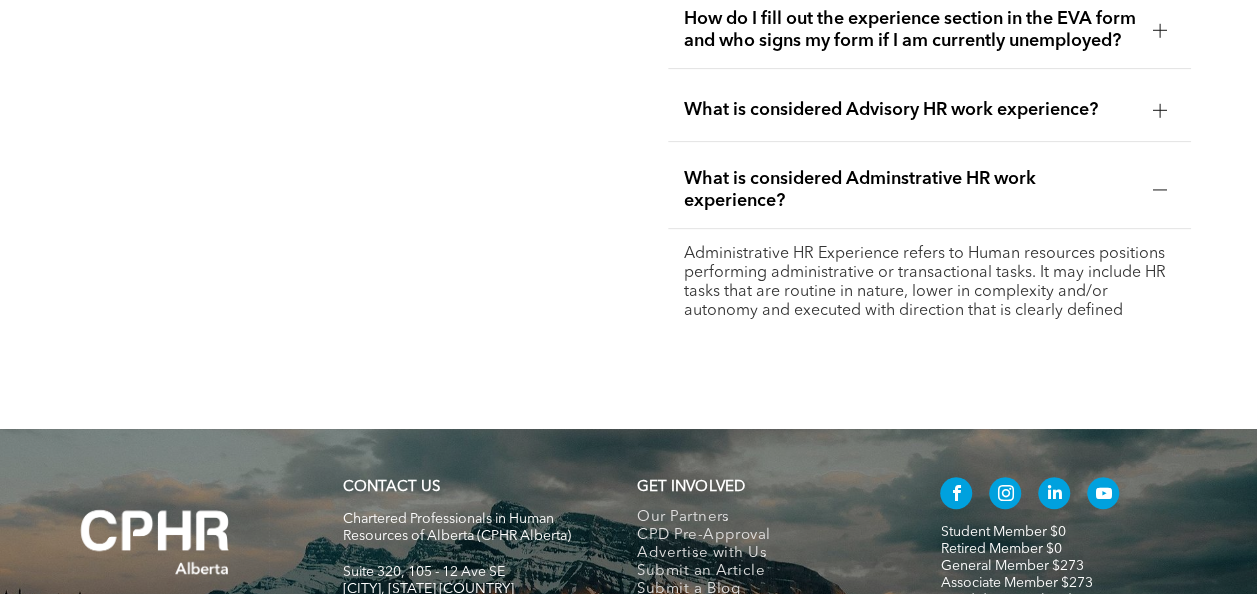 click on "What is considered Adminstrative HR work experience?" at bounding box center (929, 190) 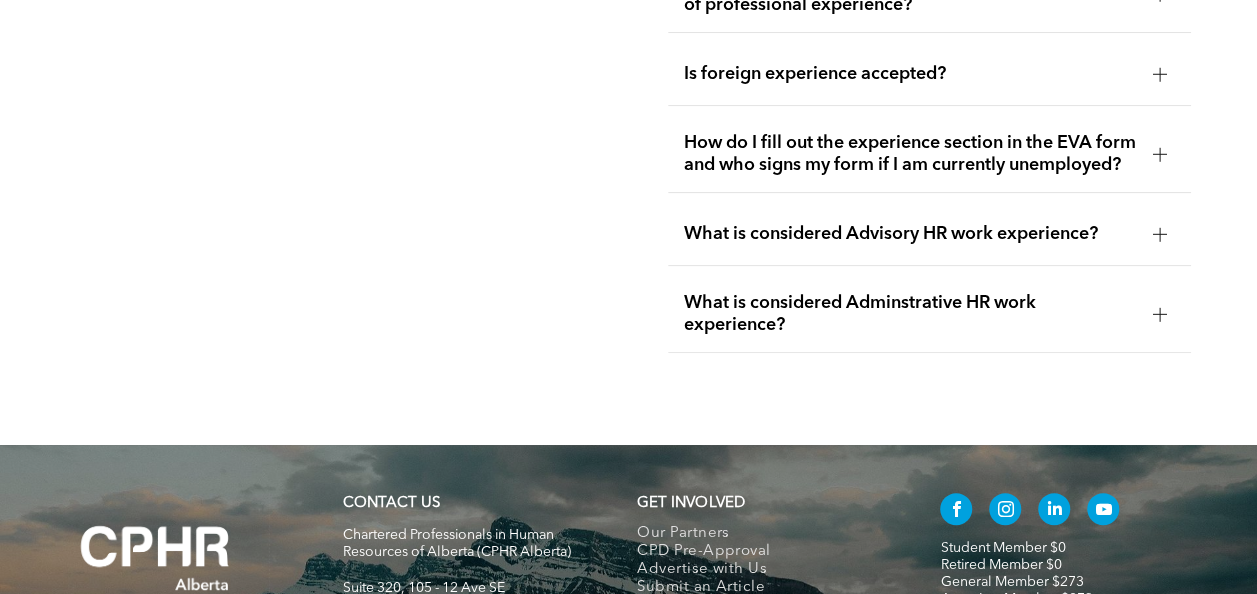 scroll, scrollTop: 3956, scrollLeft: 0, axis: vertical 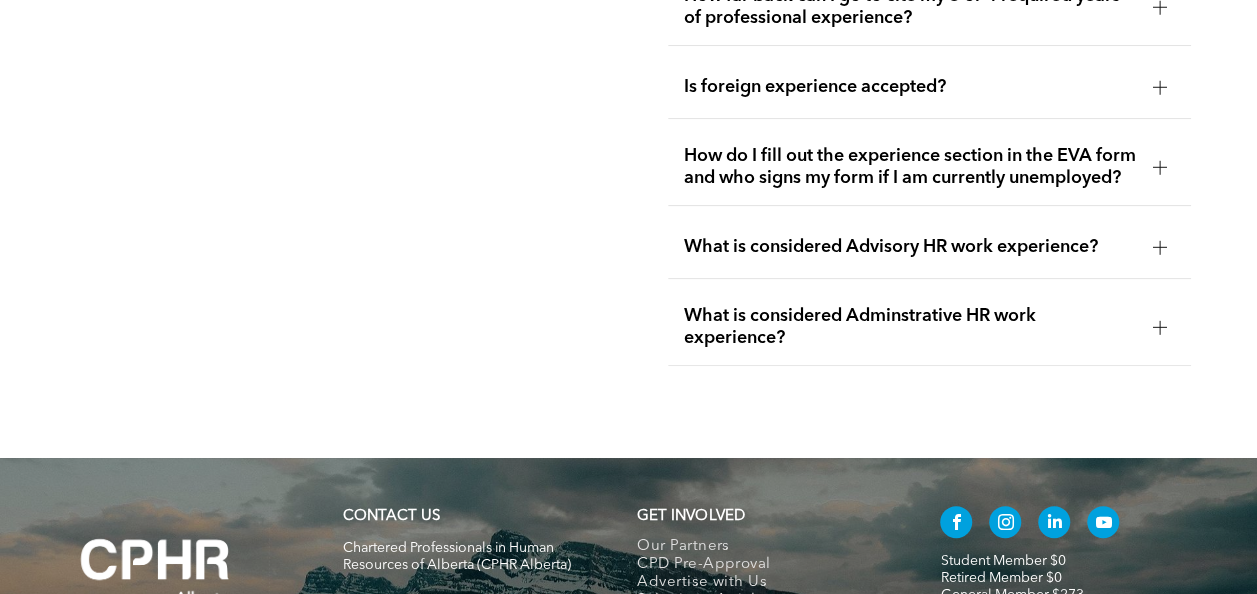 click on "What is considered Advisory HR work experience?" at bounding box center [929, 247] 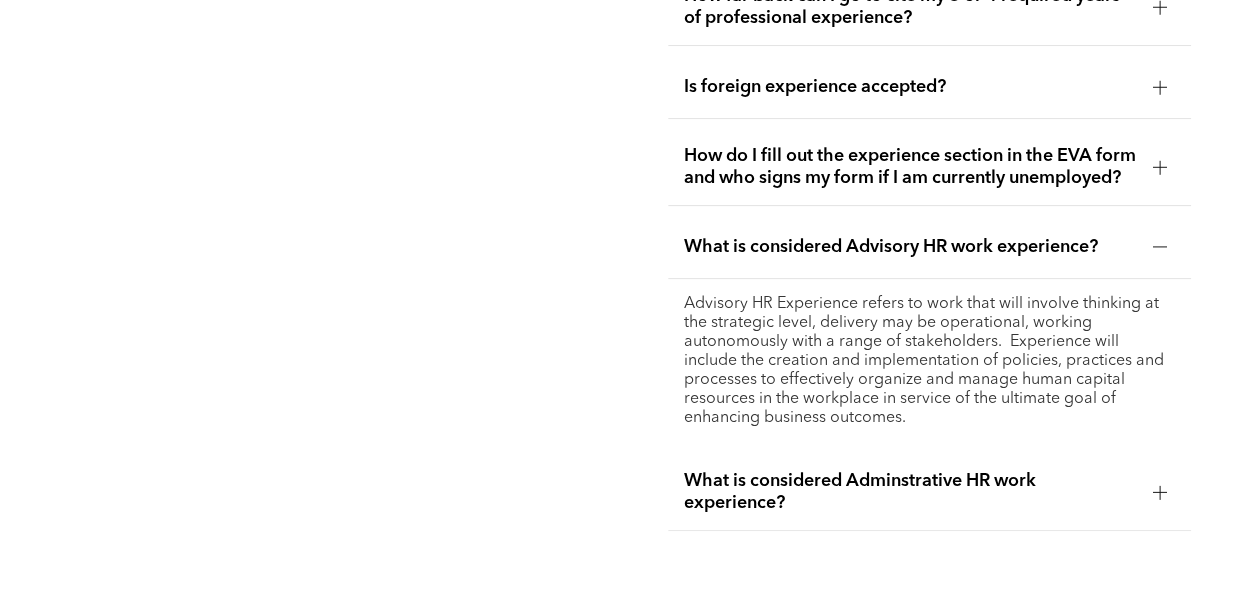 click on "What is considered Advisory HR work experience?" at bounding box center (929, 247) 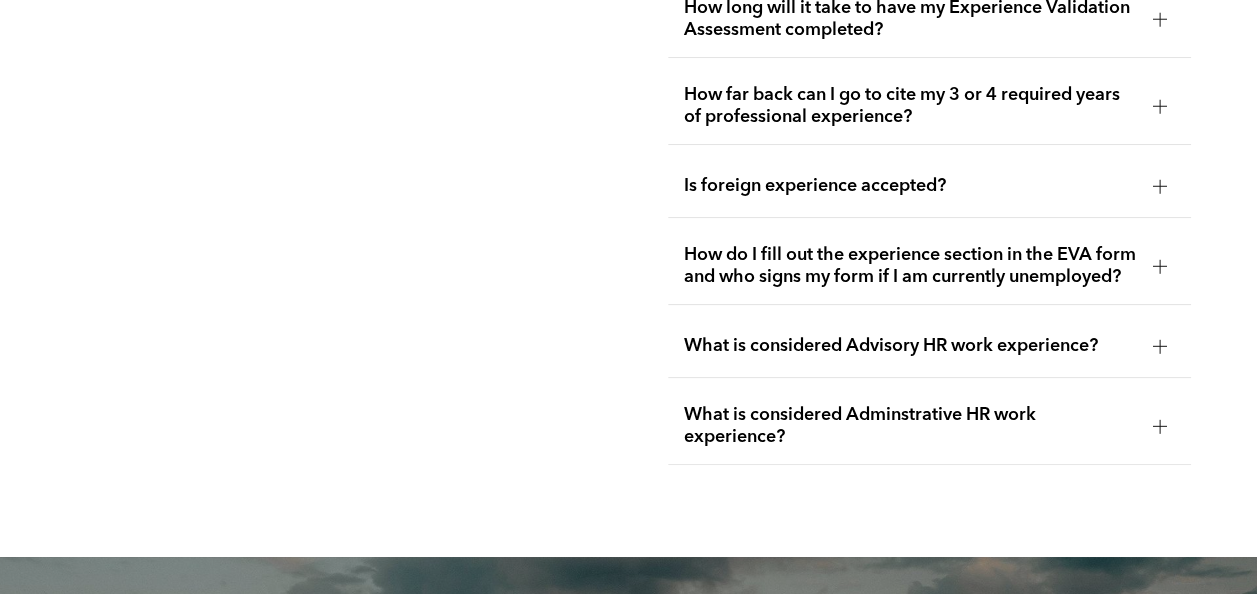scroll, scrollTop: 3853, scrollLeft: 0, axis: vertical 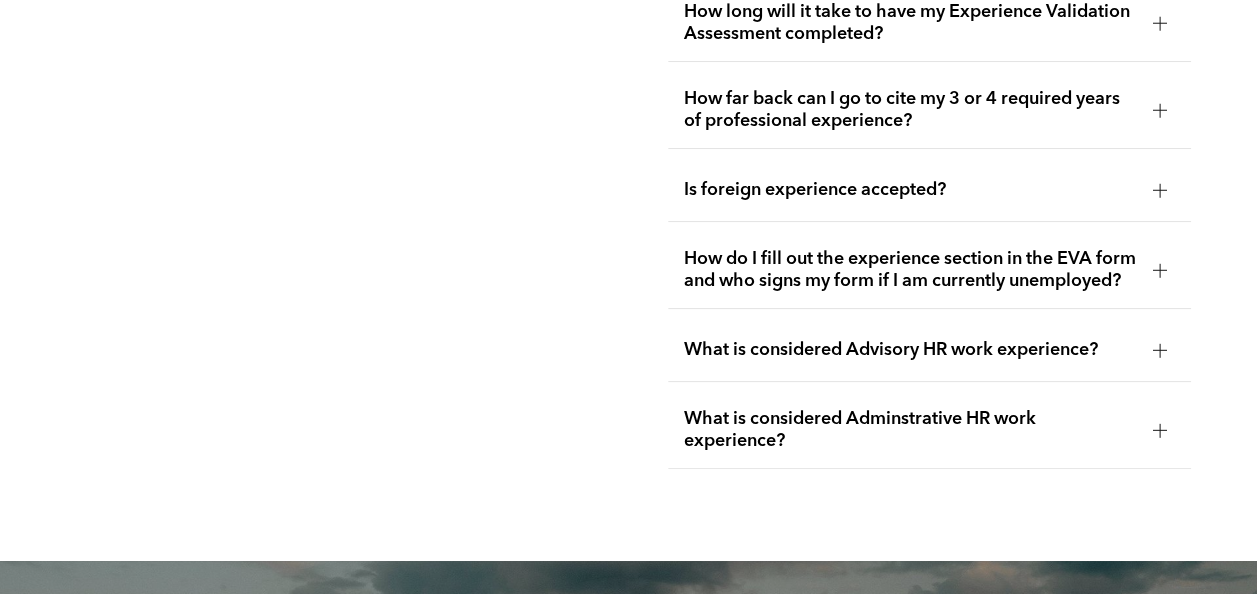 click at bounding box center [1160, 110] 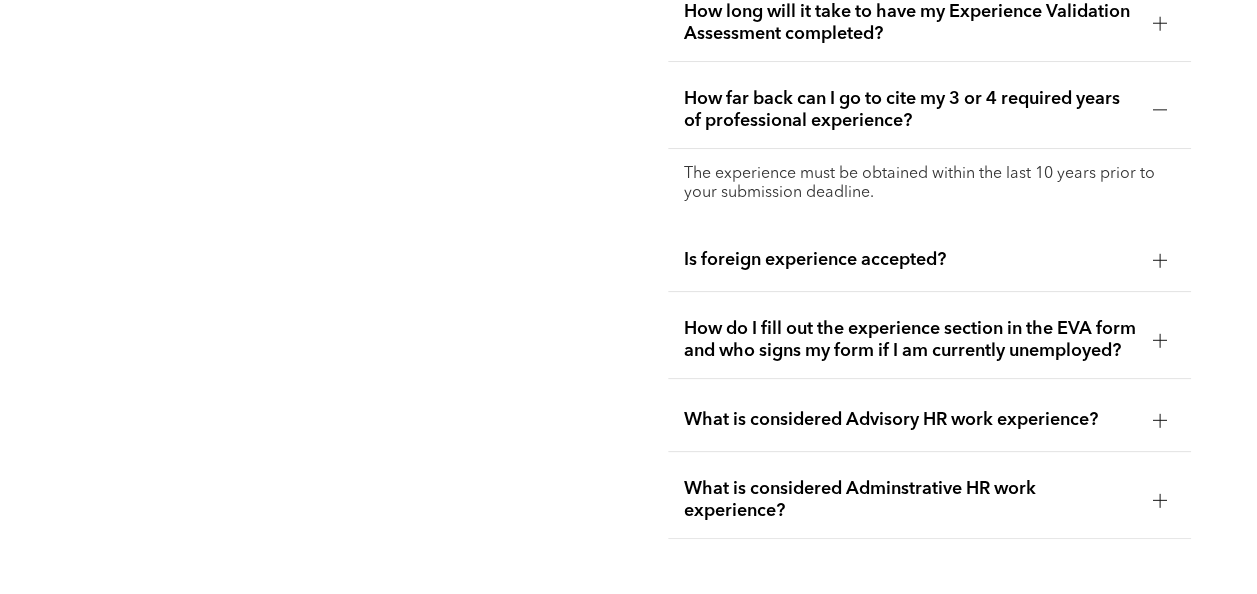 click at bounding box center [1160, 110] 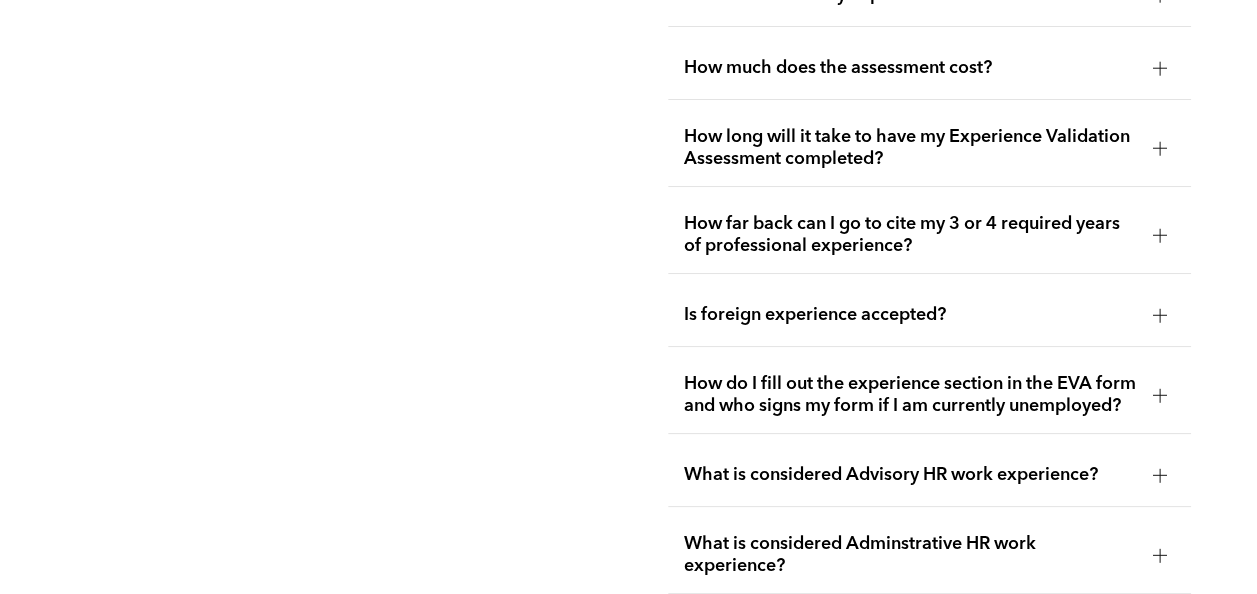 scroll, scrollTop: 3727, scrollLeft: 0, axis: vertical 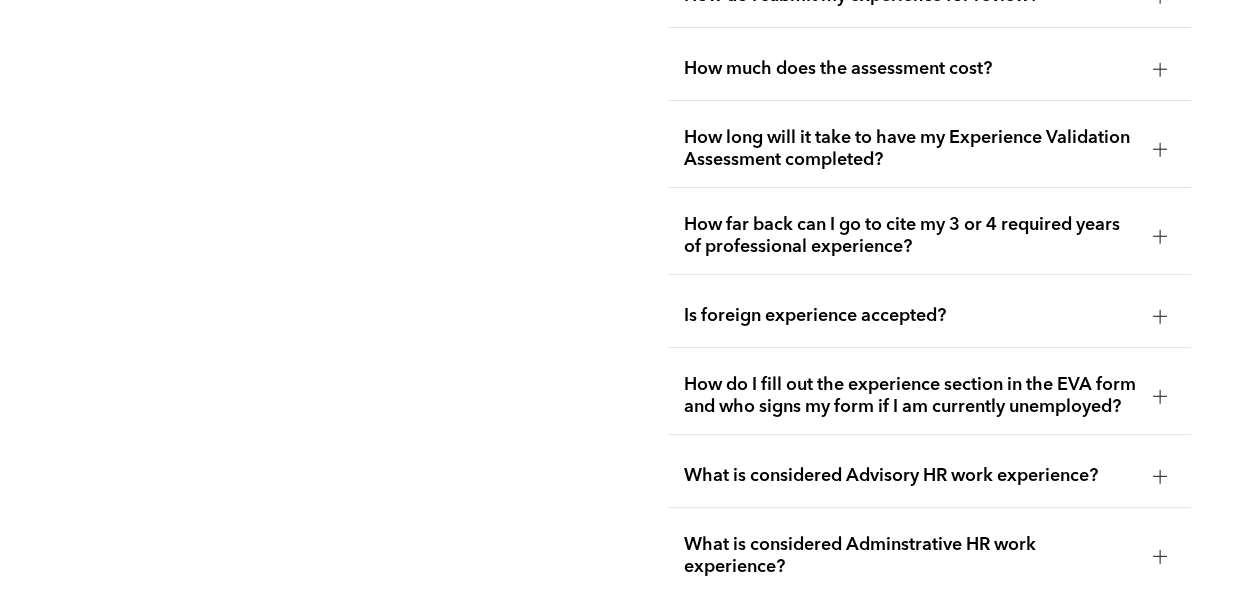 click at bounding box center [1160, 149] 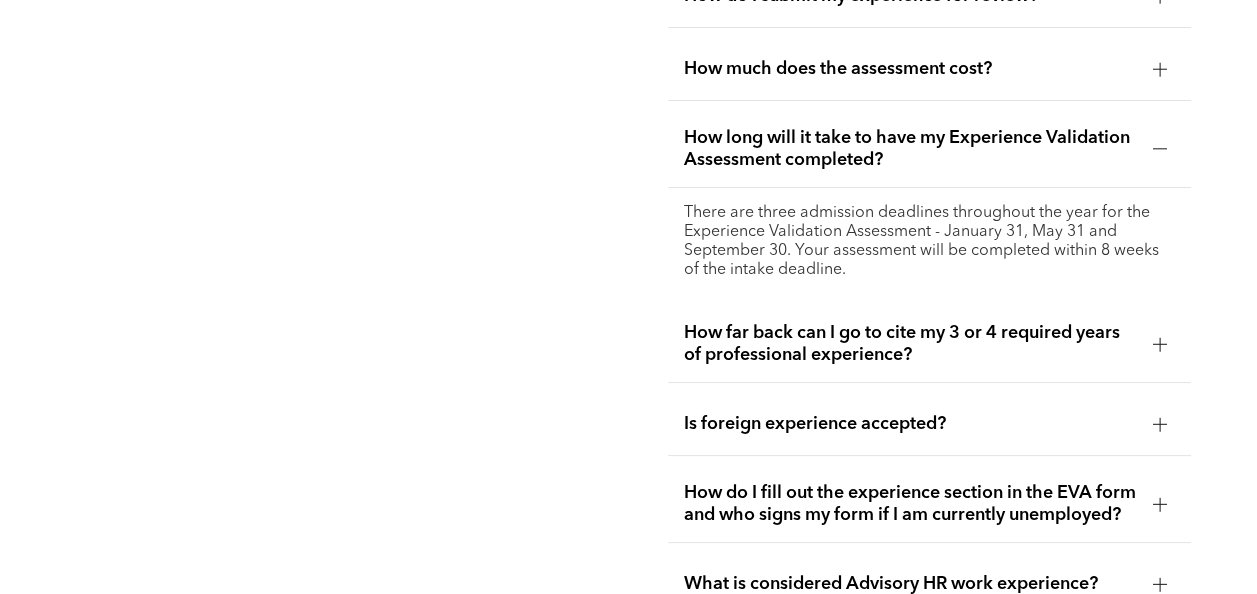 click at bounding box center [1160, 149] 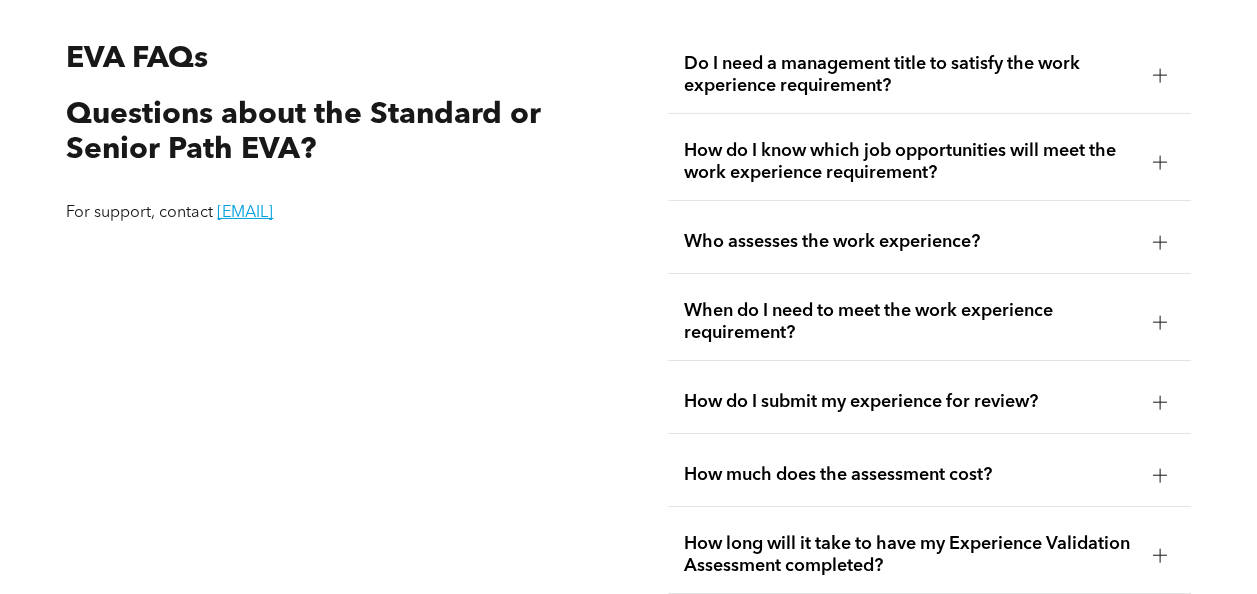 scroll, scrollTop: 3320, scrollLeft: 0, axis: vertical 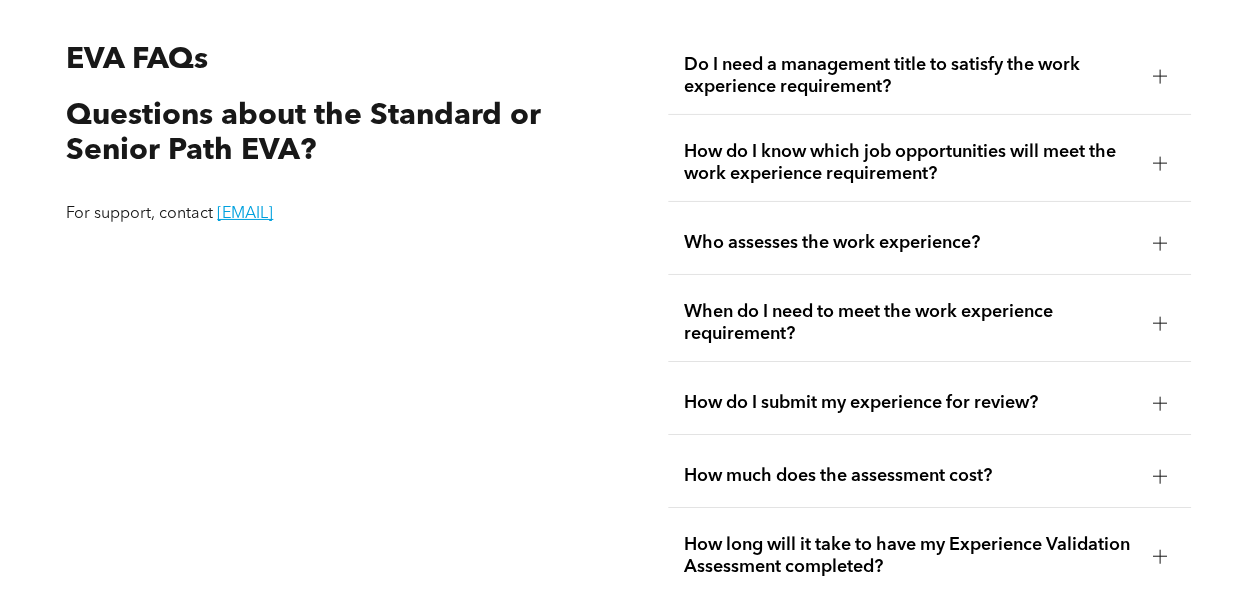 click on "How do I know which job opportunities will meet the work experience requirement?" at bounding box center [929, 163] 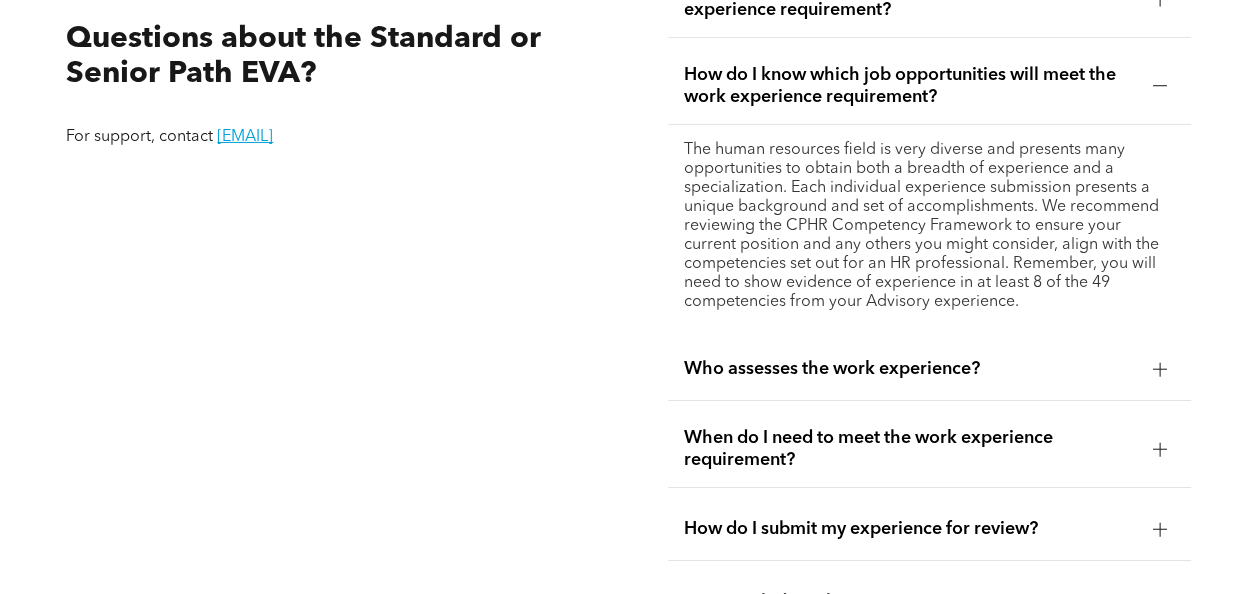 scroll, scrollTop: 3398, scrollLeft: 0, axis: vertical 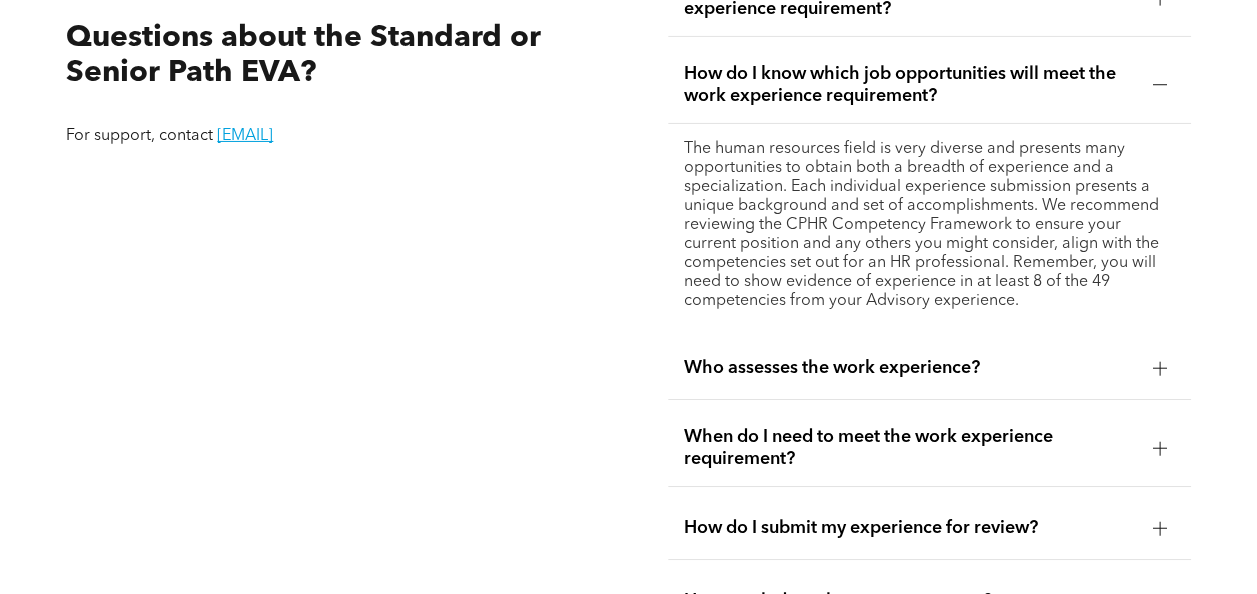 click on "The human resources field is very diverse and presents many opportunities to obtain both a breadth of experience and a specialization. Each individual experience submission presents a unique background and set of accomplishments. We recommend reviewing the  CPHR Competency Framework to ensure your current position and any others you might consider, align with the competencies set out for an HR professional. Remember, you will need to show evidence of experience in at least 8 of the 49 competencies from your Advisory experience." at bounding box center [929, 225] 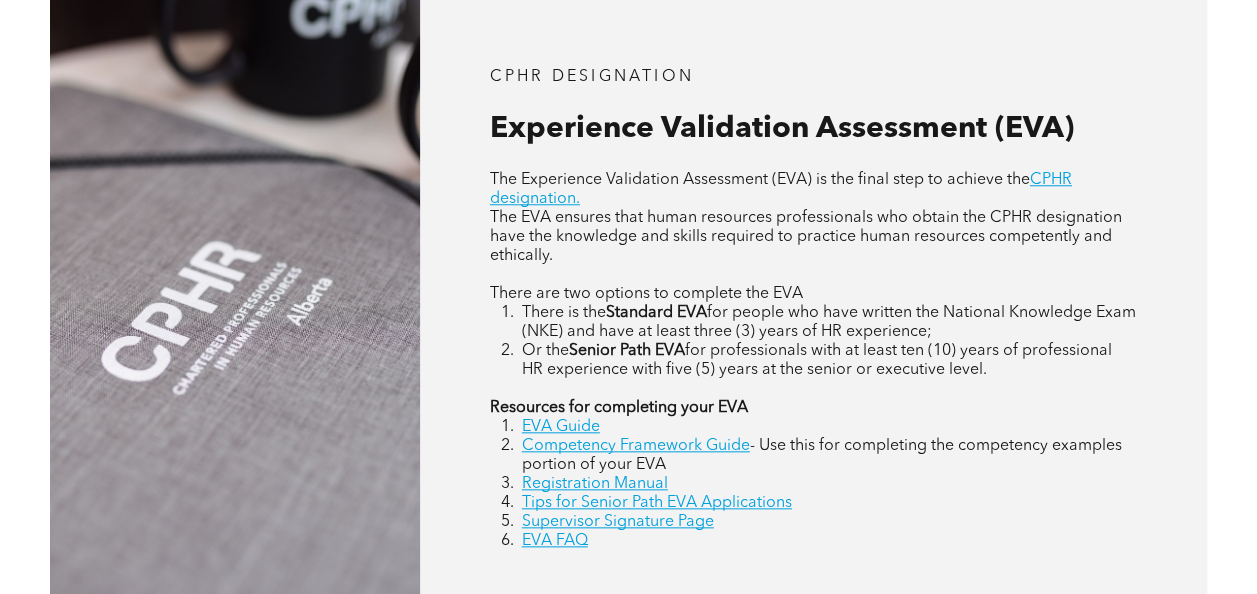 scroll, scrollTop: 808, scrollLeft: 0, axis: vertical 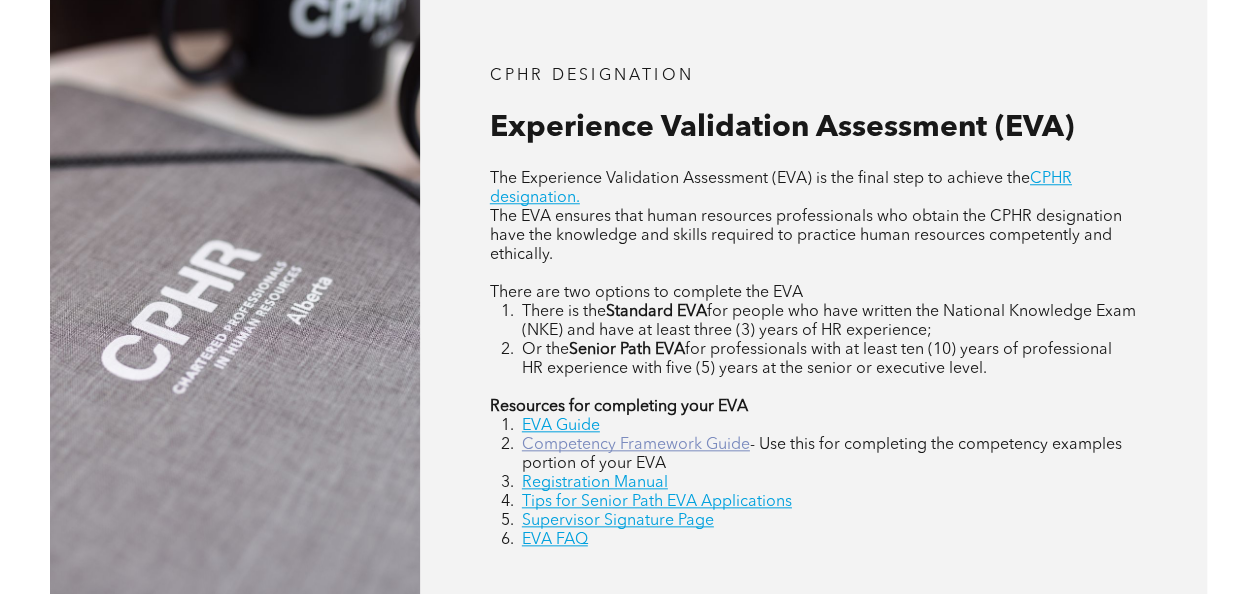 click on "Competency Framework Guide" at bounding box center [636, 445] 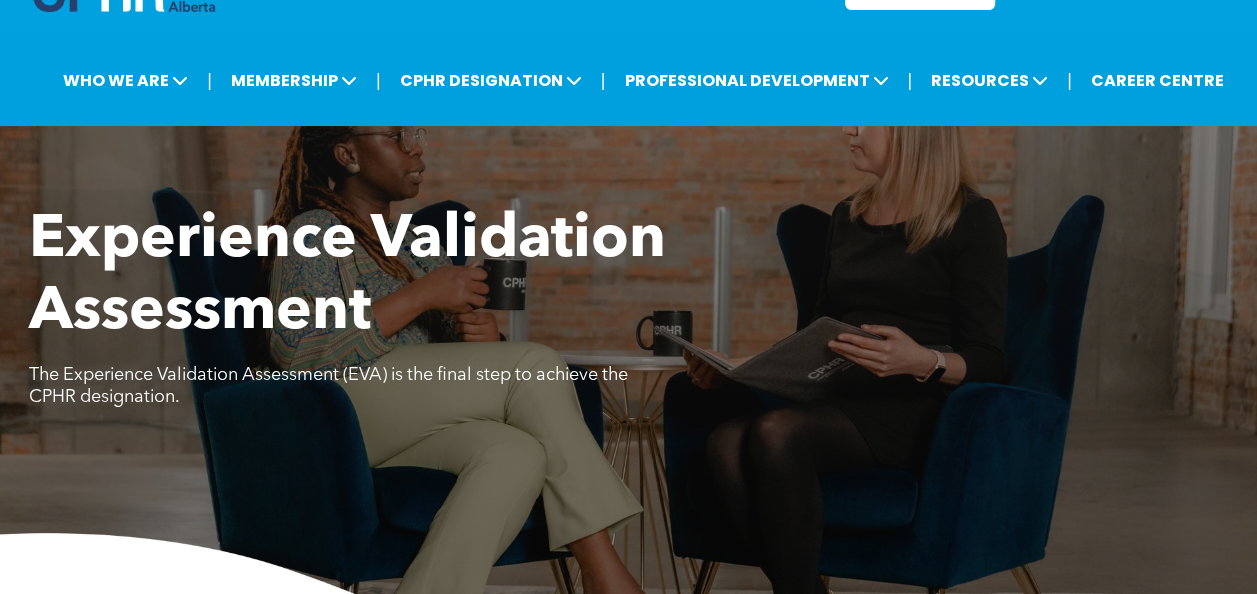 scroll, scrollTop: 0, scrollLeft: 0, axis: both 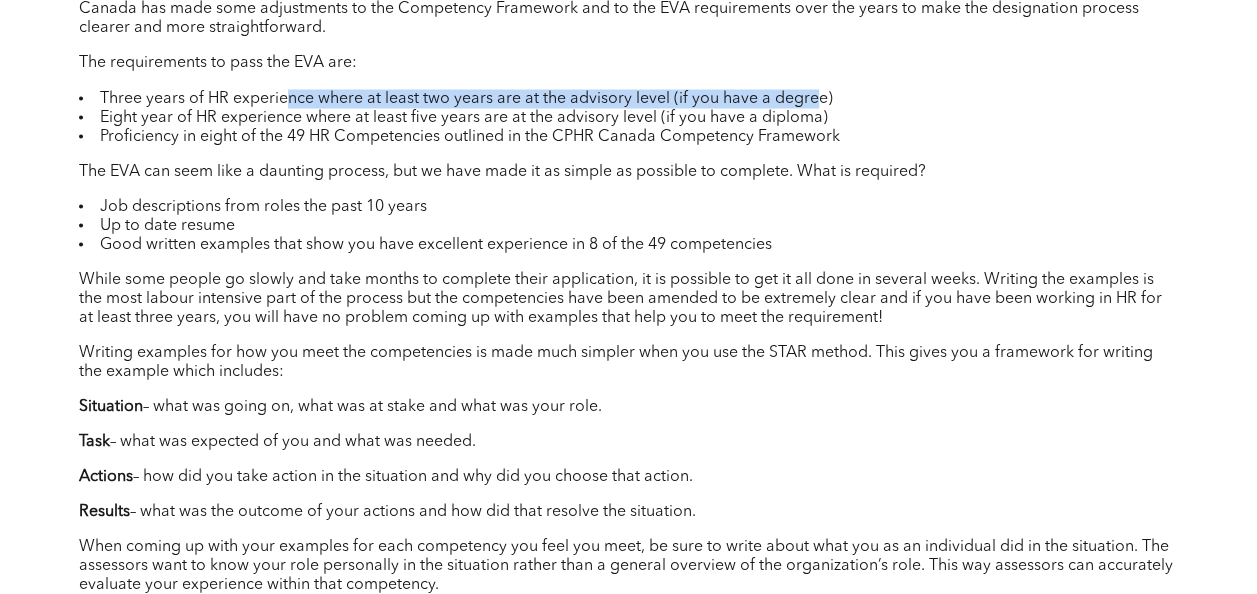 drag, startPoint x: 290, startPoint y: 103, endPoint x: 811, endPoint y: 86, distance: 521.2773 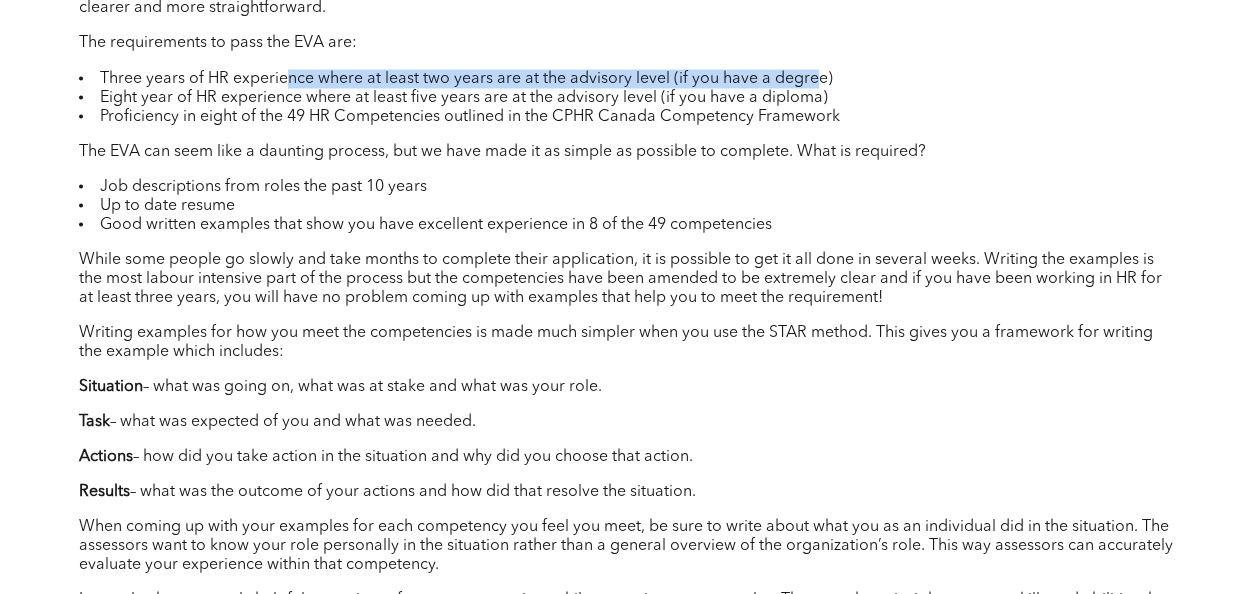scroll, scrollTop: 1813, scrollLeft: 0, axis: vertical 